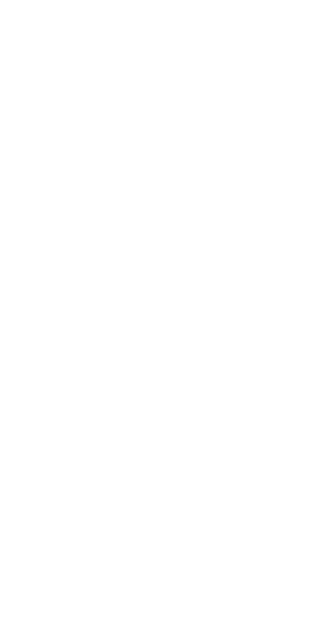 scroll, scrollTop: 0, scrollLeft: 0, axis: both 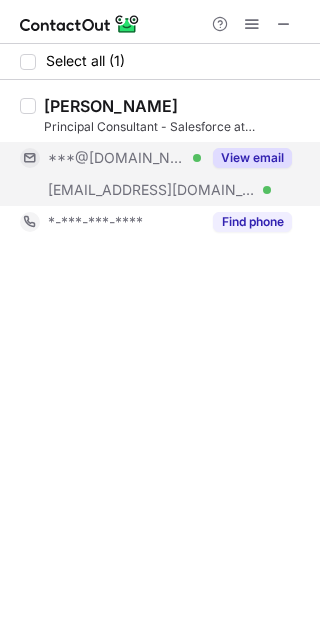 click on "View email" at bounding box center [252, 158] 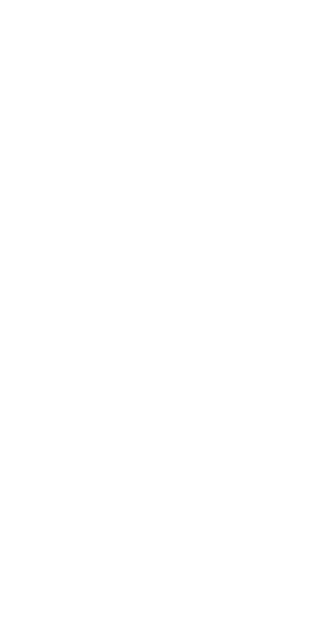 scroll, scrollTop: 0, scrollLeft: 0, axis: both 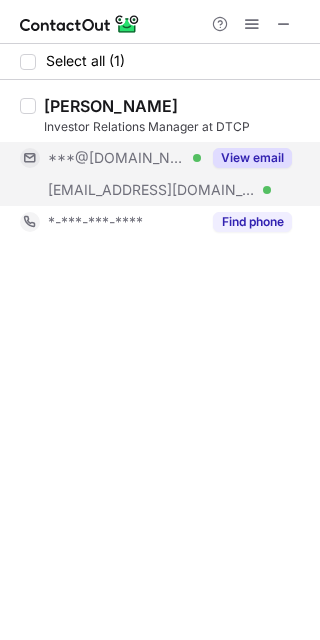 click on "View email" at bounding box center (252, 158) 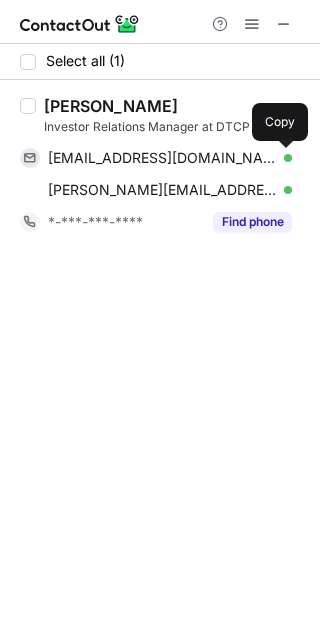 click at bounding box center (282, 158) 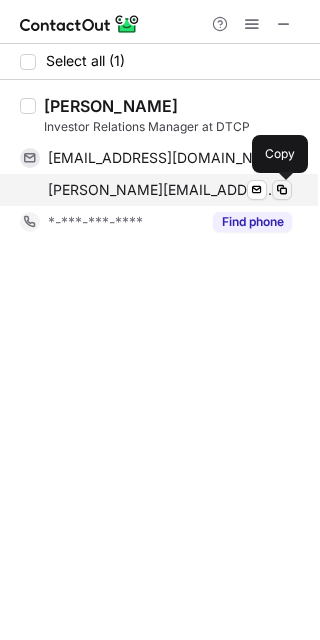 click at bounding box center [282, 190] 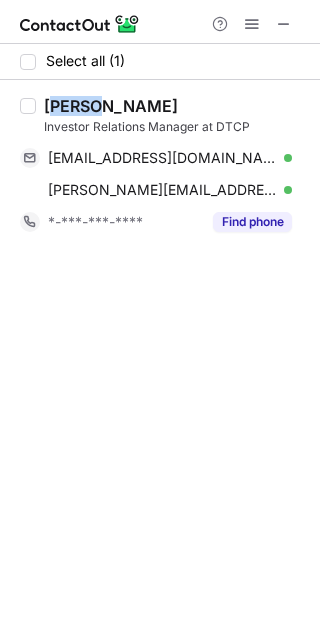 drag, startPoint x: 99, startPoint y: 111, endPoint x: 49, endPoint y: 97, distance: 51.92302 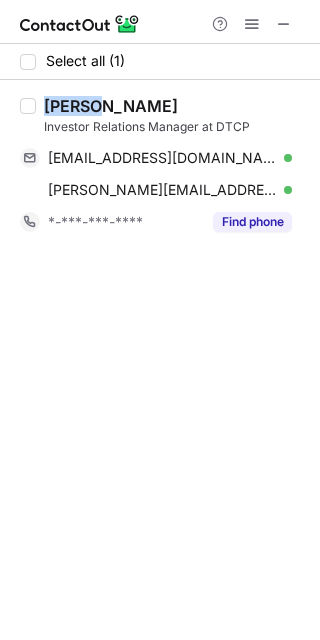 drag, startPoint x: 100, startPoint y: 105, endPoint x: 48, endPoint y: 108, distance: 52.086468 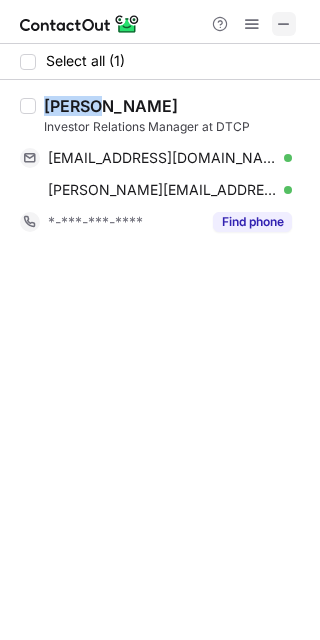 click at bounding box center [284, 24] 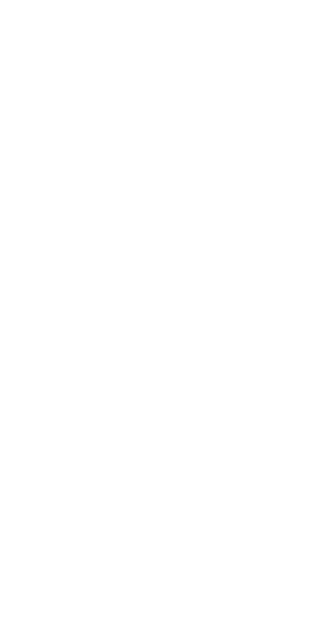 scroll, scrollTop: 0, scrollLeft: 0, axis: both 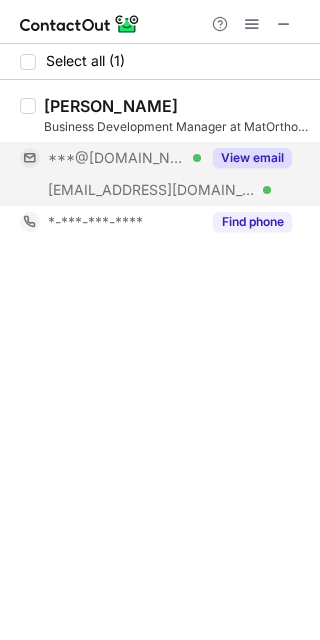 click on "View email" at bounding box center [252, 158] 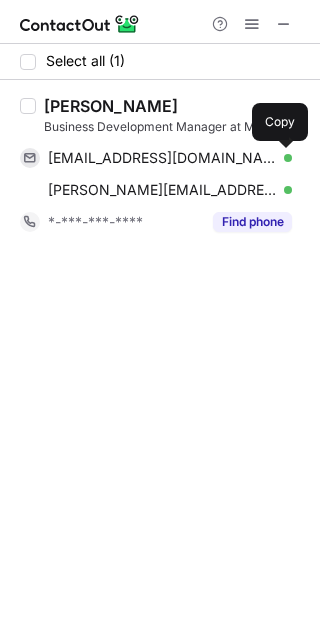 click at bounding box center [282, 158] 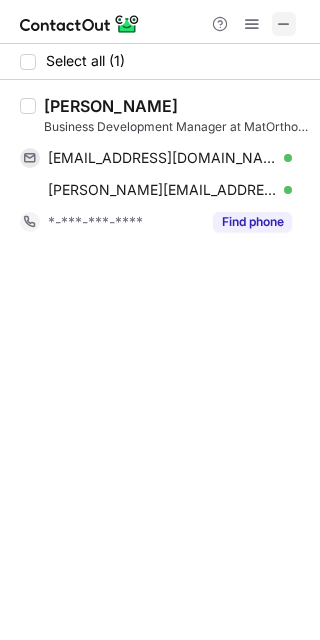 click at bounding box center (284, 24) 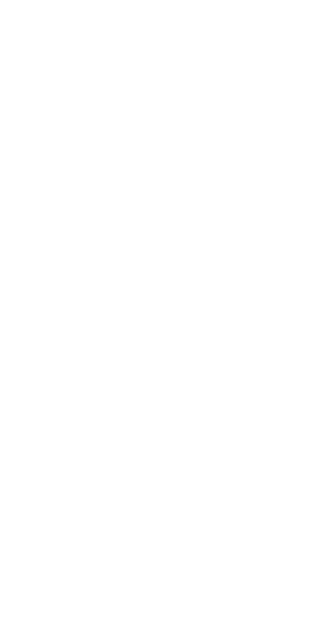 scroll, scrollTop: 0, scrollLeft: 0, axis: both 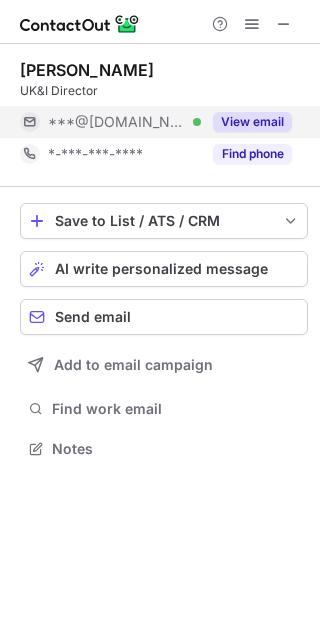click on "View email" at bounding box center (252, 122) 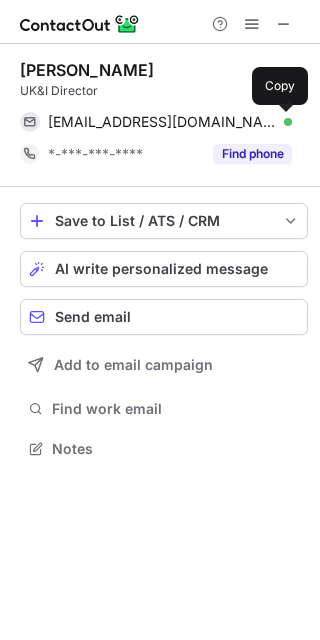 click at bounding box center [282, 122] 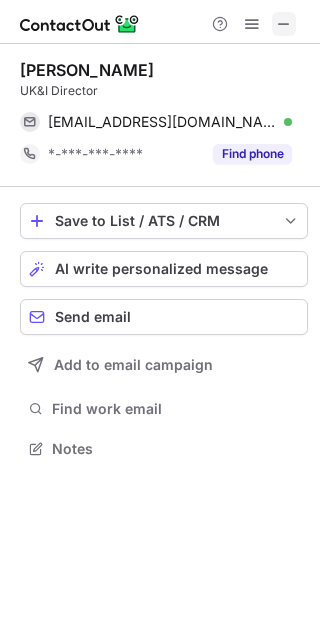 click at bounding box center [284, 24] 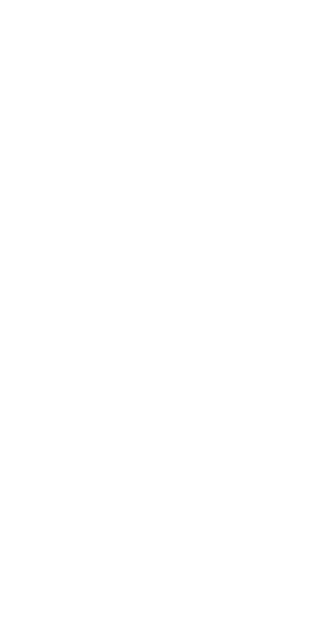 scroll, scrollTop: 0, scrollLeft: 0, axis: both 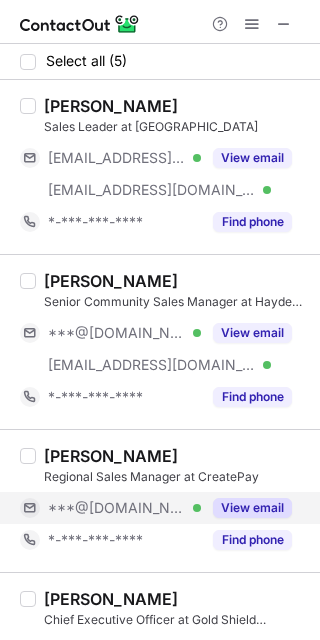 click on "View email" at bounding box center [252, 508] 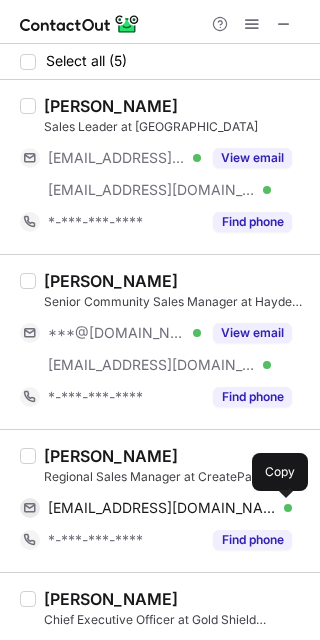 click at bounding box center (282, 508) 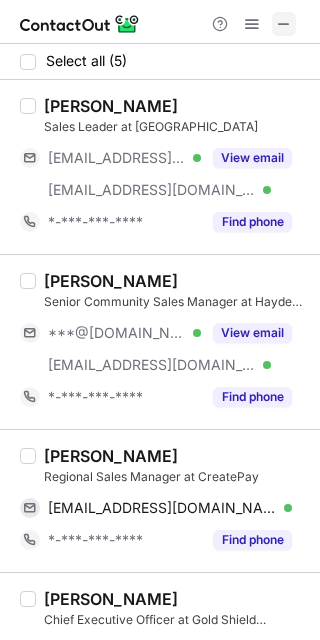 click at bounding box center [284, 24] 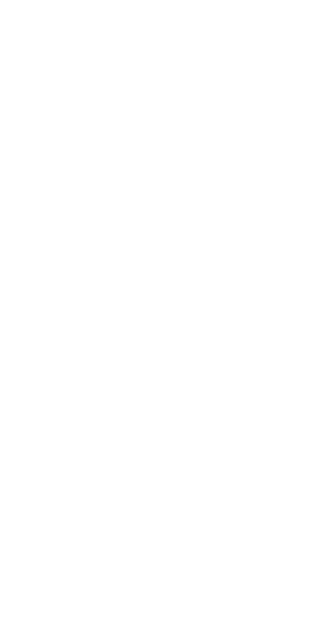 scroll, scrollTop: 0, scrollLeft: 0, axis: both 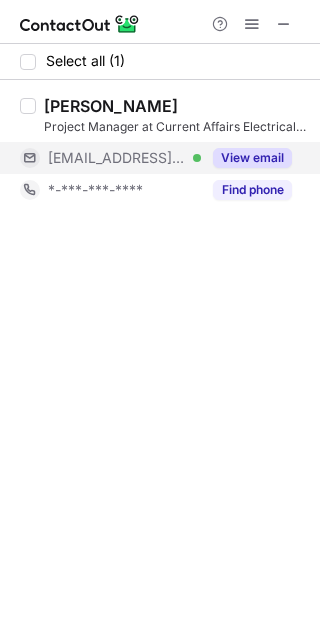 click on "View email" at bounding box center [252, 158] 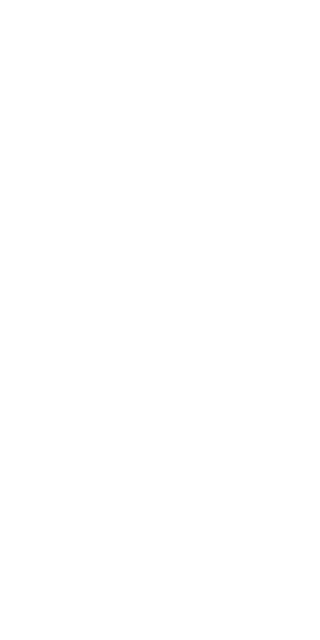 scroll, scrollTop: 0, scrollLeft: 0, axis: both 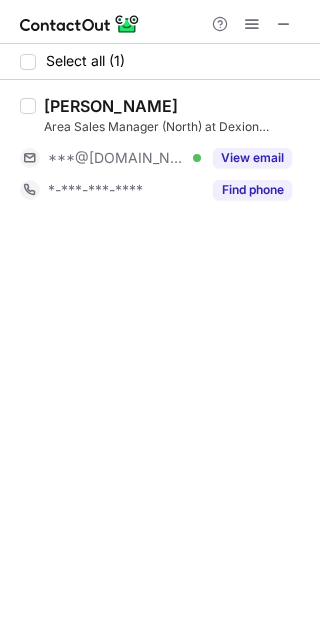 click on "View email" at bounding box center (252, 158) 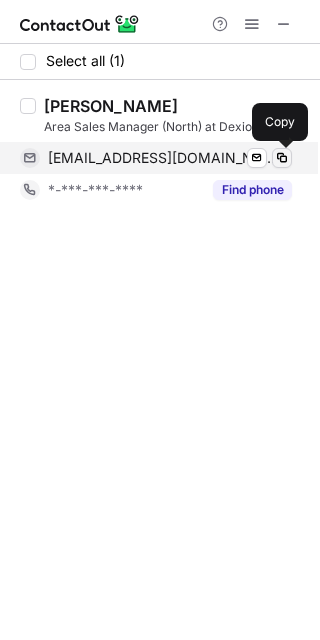 click at bounding box center (282, 158) 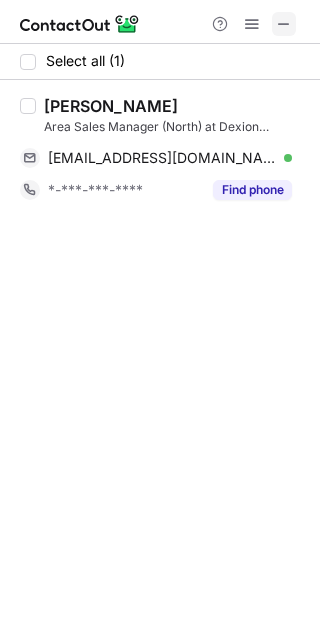 click at bounding box center (284, 24) 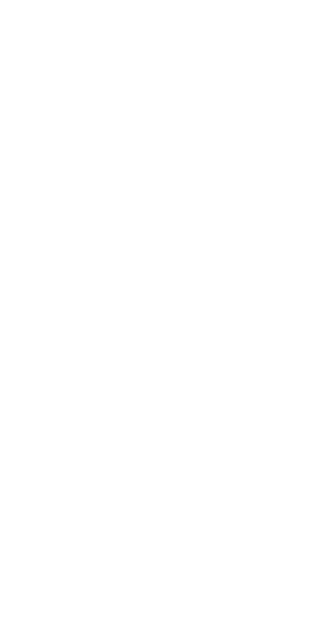 scroll, scrollTop: 0, scrollLeft: 0, axis: both 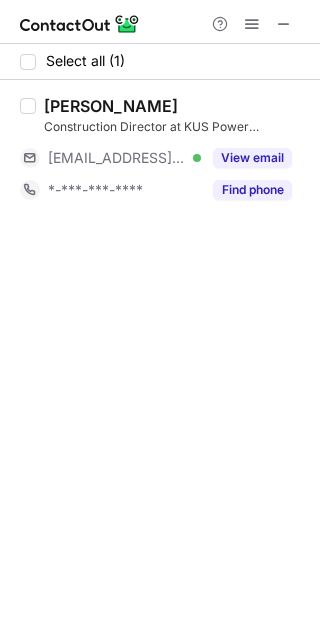 click on "View email" at bounding box center (252, 158) 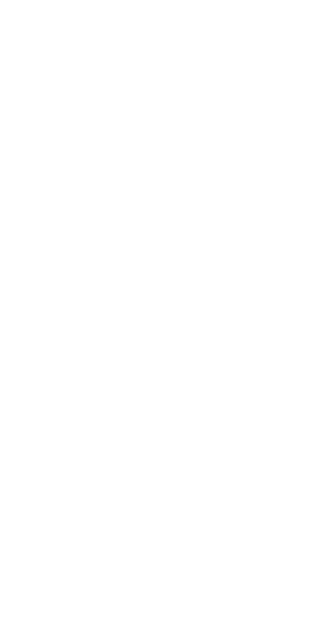 scroll, scrollTop: 0, scrollLeft: 0, axis: both 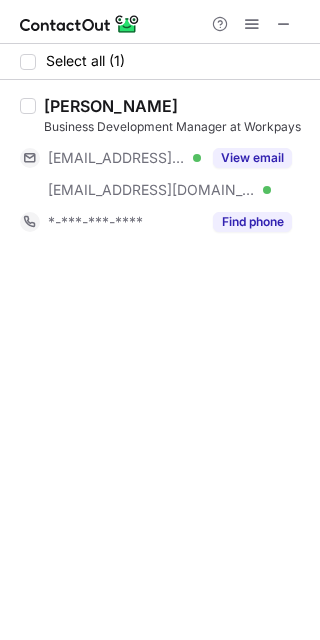 click on "View email" at bounding box center [252, 158] 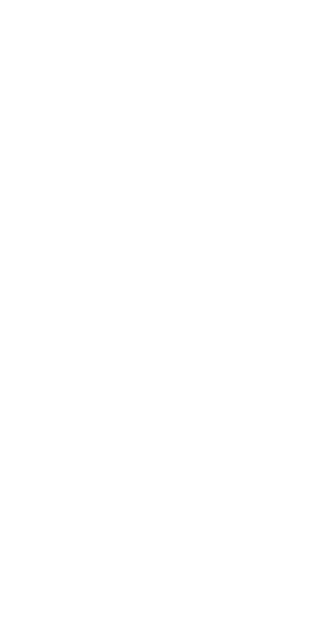 scroll, scrollTop: 0, scrollLeft: 0, axis: both 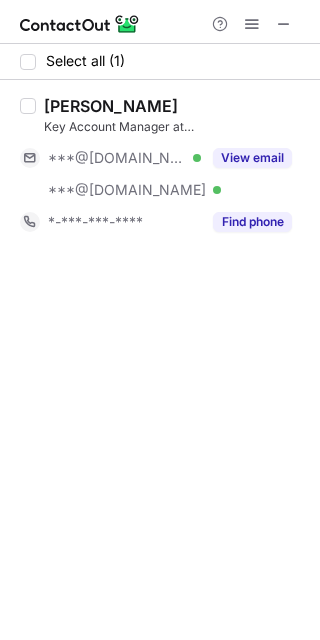 click on "View email" at bounding box center (252, 158) 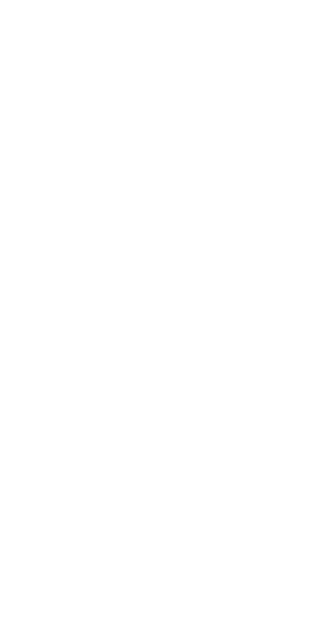 scroll, scrollTop: 0, scrollLeft: 0, axis: both 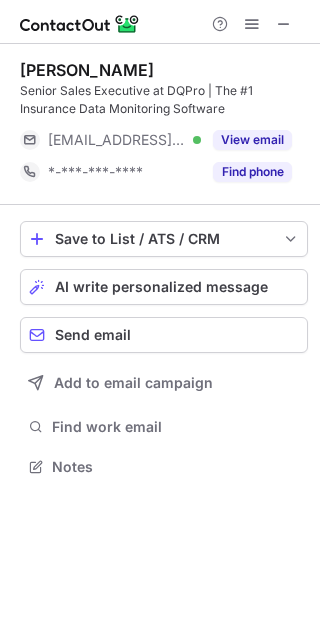 click on "View email" at bounding box center [246, 140] 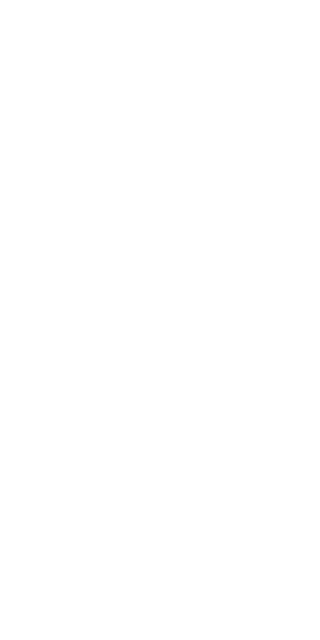 scroll, scrollTop: 0, scrollLeft: 0, axis: both 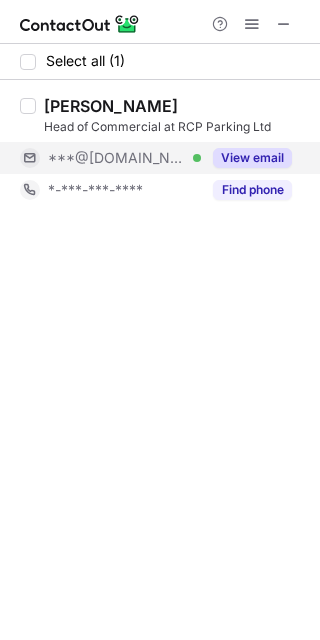 click on "View email" at bounding box center [252, 158] 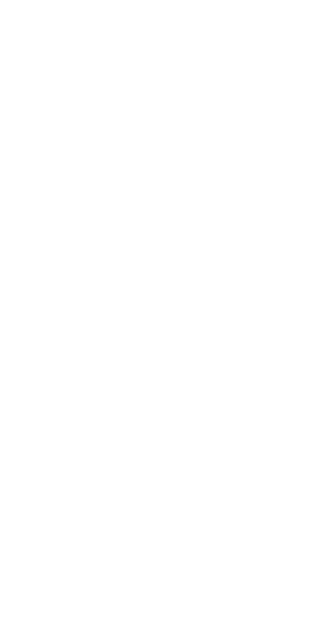 scroll, scrollTop: 0, scrollLeft: 0, axis: both 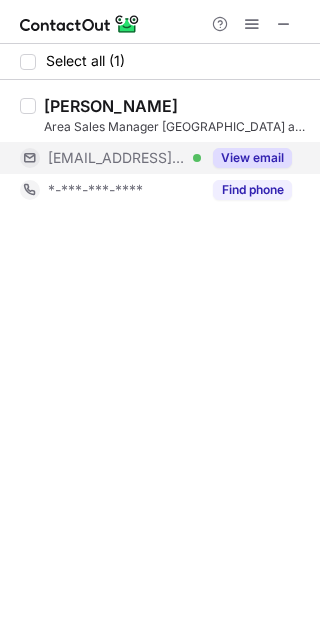 click on "View email" at bounding box center (252, 158) 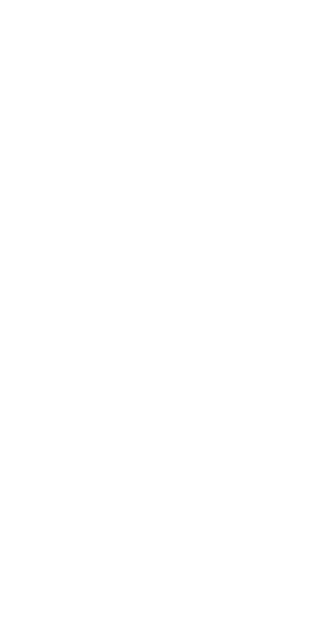 scroll, scrollTop: 0, scrollLeft: 0, axis: both 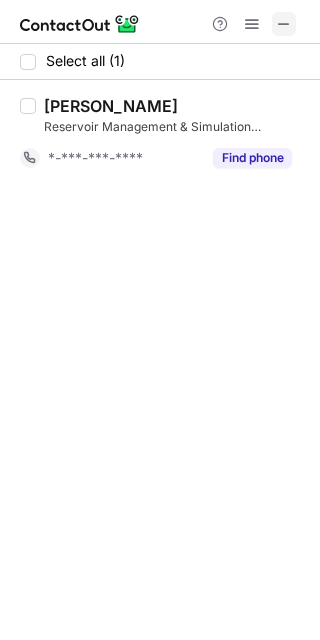 click at bounding box center (284, 24) 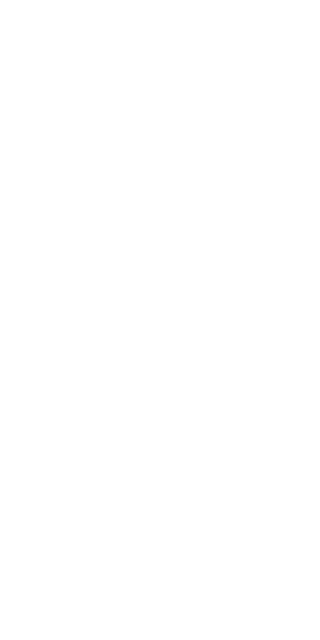 scroll, scrollTop: 0, scrollLeft: 0, axis: both 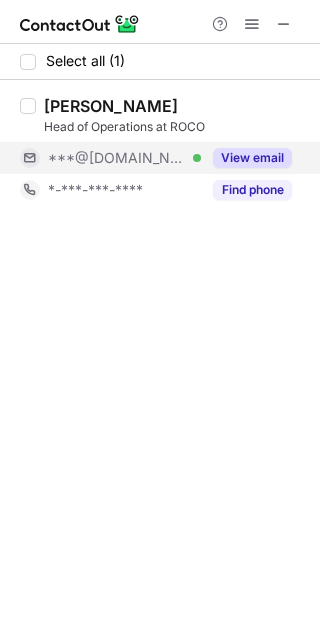 click on "View email" at bounding box center [252, 158] 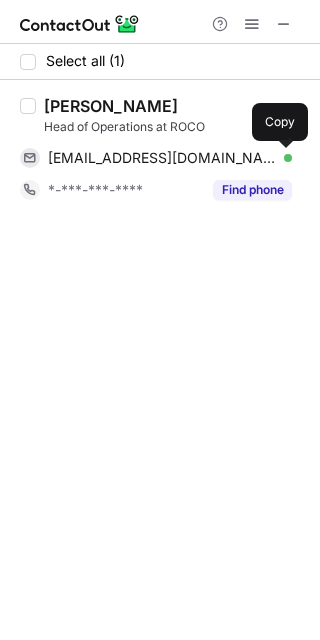 click at bounding box center (282, 158) 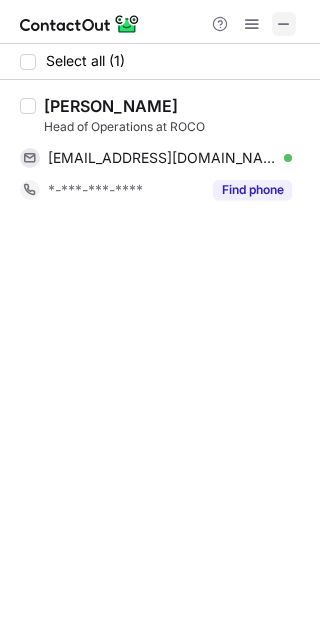 click at bounding box center [284, 24] 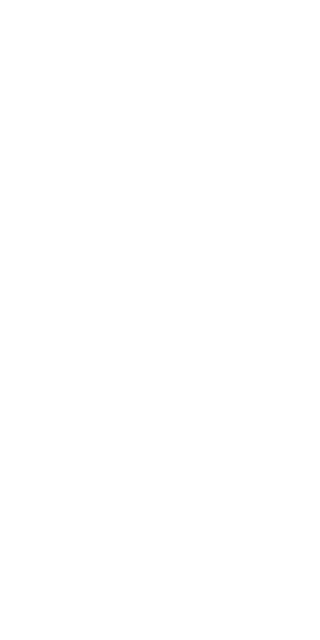 scroll, scrollTop: 0, scrollLeft: 0, axis: both 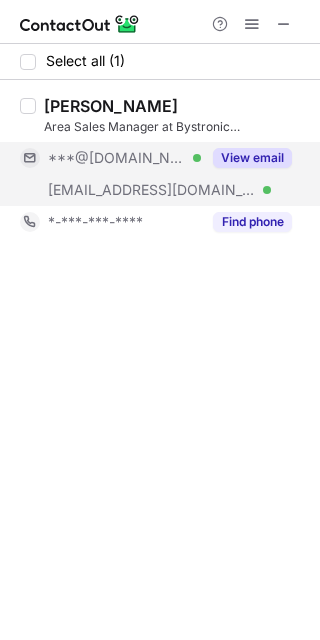 click on "View email" at bounding box center (252, 158) 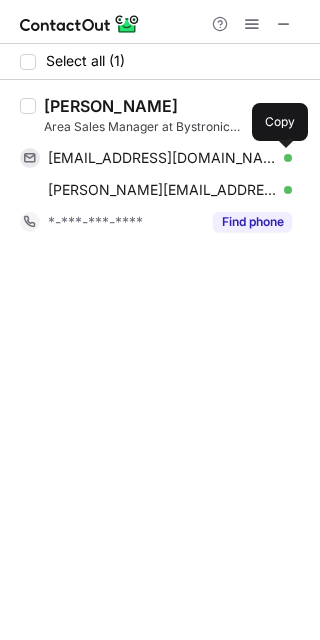 click at bounding box center [282, 158] 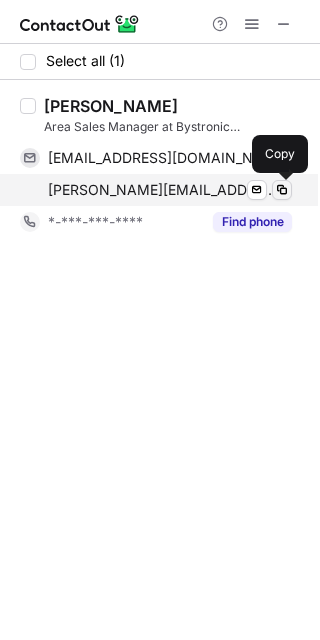 click at bounding box center [282, 190] 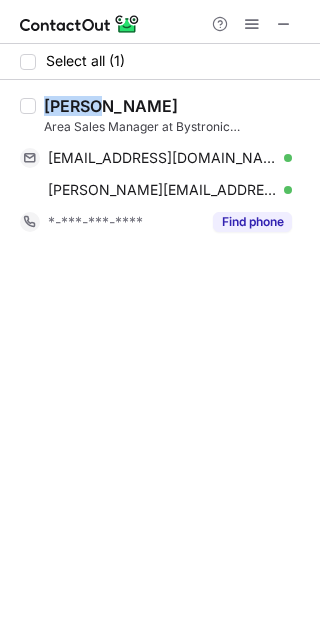 drag, startPoint x: 92, startPoint y: 108, endPoint x: 41, endPoint y: 101, distance: 51.47815 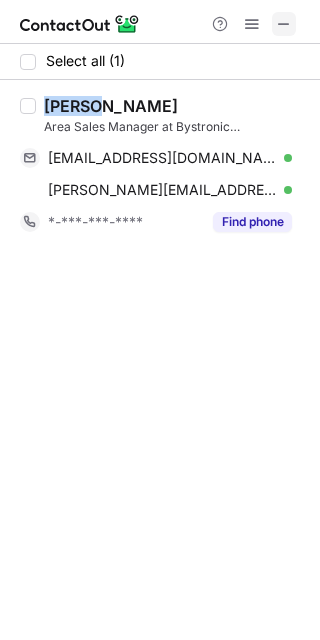 click at bounding box center (284, 24) 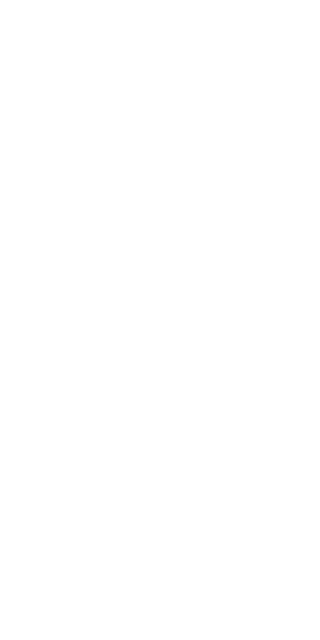 scroll, scrollTop: 0, scrollLeft: 0, axis: both 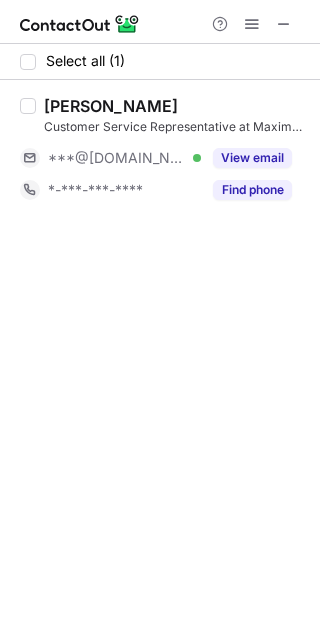 click on "View email" at bounding box center (252, 158) 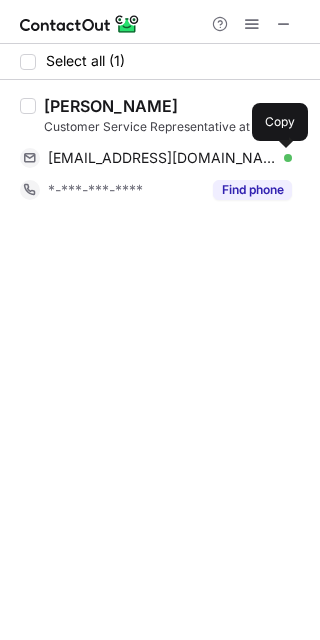 click at bounding box center [282, 158] 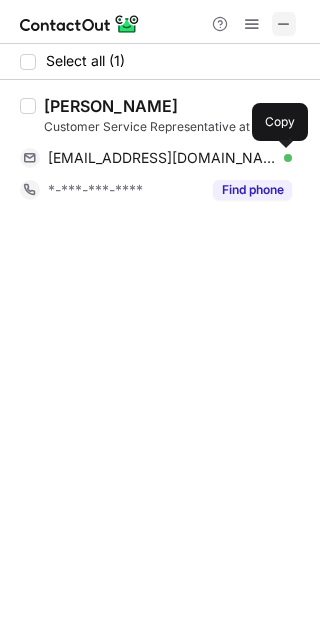 click at bounding box center (284, 24) 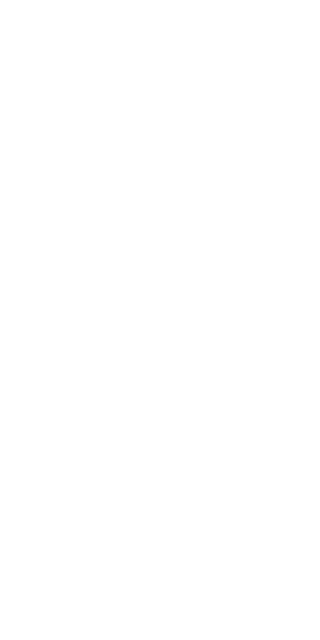 scroll, scrollTop: 0, scrollLeft: 0, axis: both 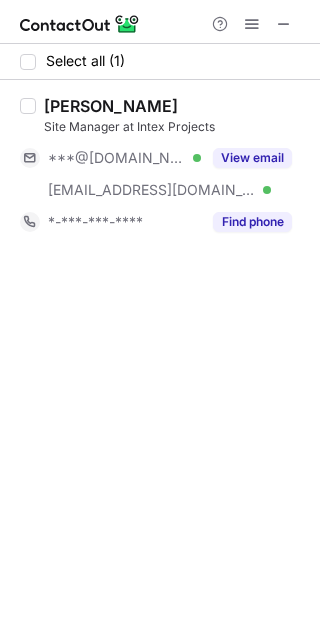 click on "View email" at bounding box center (252, 158) 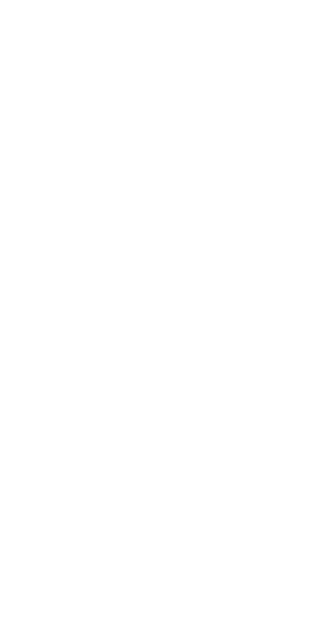 scroll, scrollTop: 0, scrollLeft: 0, axis: both 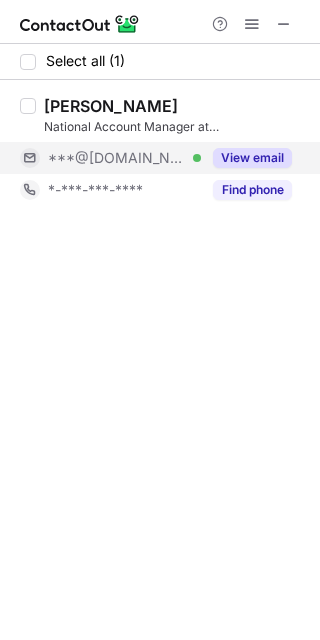 click on "View email" at bounding box center (252, 158) 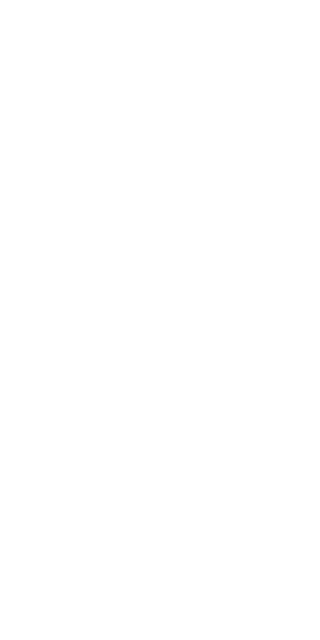 scroll, scrollTop: 0, scrollLeft: 0, axis: both 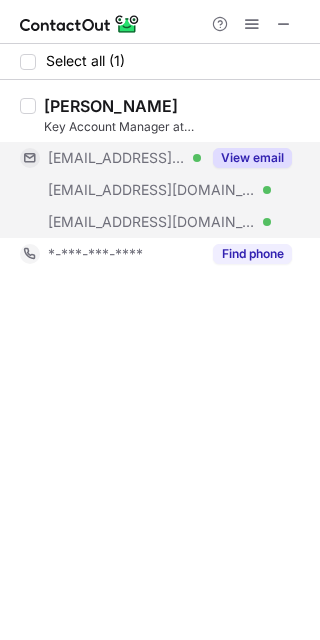 click on "View email" at bounding box center [246, 158] 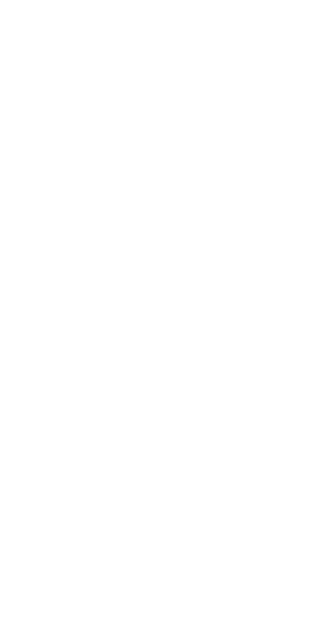 scroll, scrollTop: 0, scrollLeft: 0, axis: both 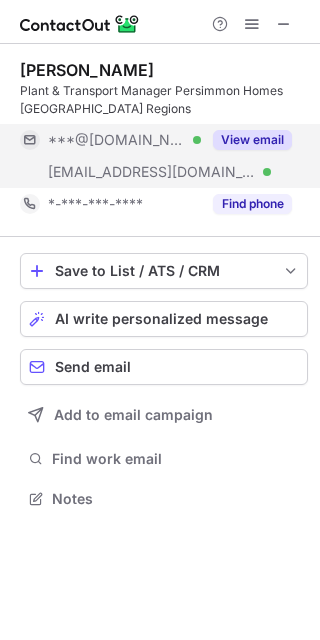 click on "View email" at bounding box center [252, 140] 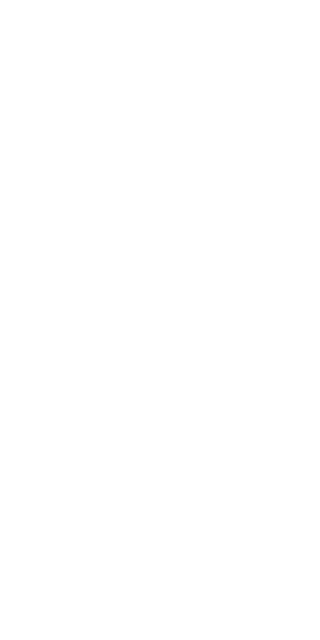 scroll, scrollTop: 0, scrollLeft: 0, axis: both 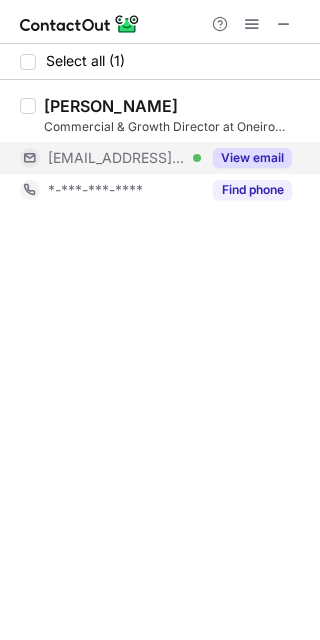 click on "View email" at bounding box center [252, 158] 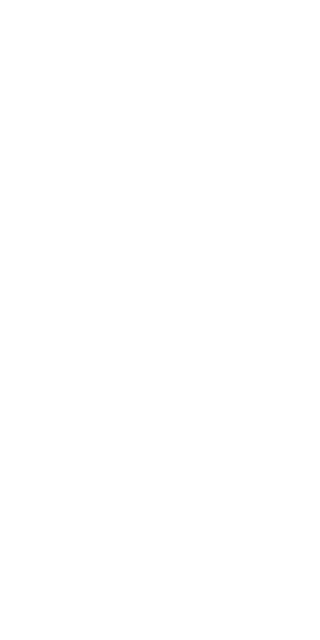 scroll, scrollTop: 0, scrollLeft: 0, axis: both 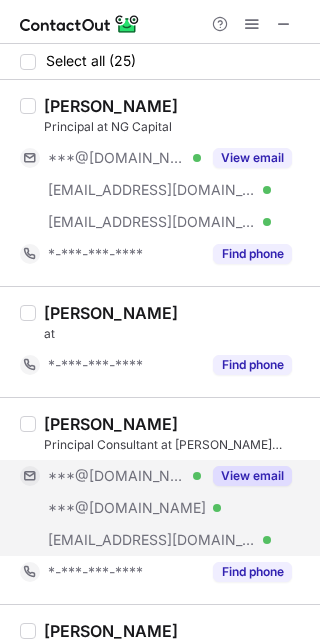 click on "View email" at bounding box center (252, 476) 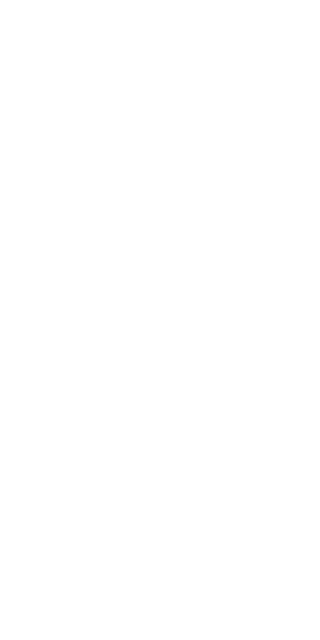 scroll, scrollTop: 0, scrollLeft: 0, axis: both 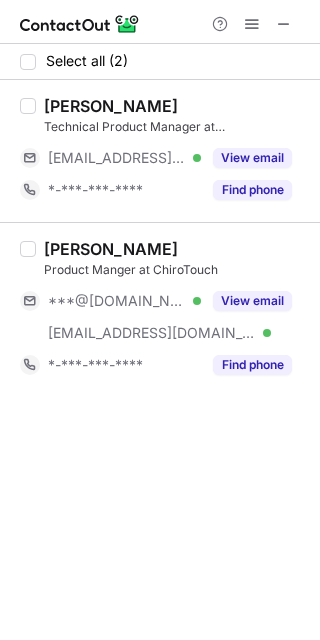 click on "View email" at bounding box center [252, 158] 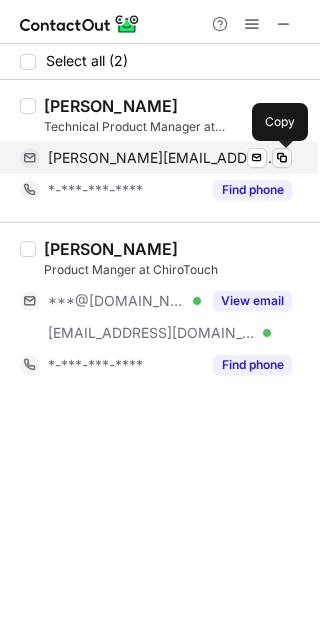 click at bounding box center (282, 158) 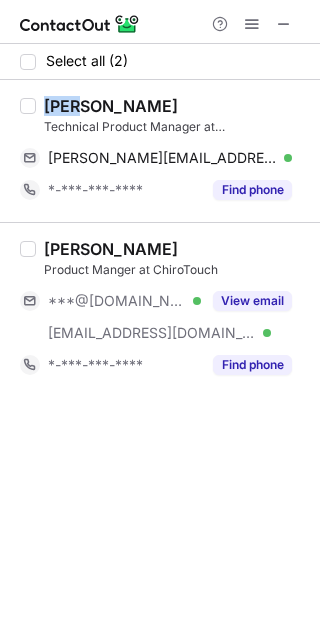drag, startPoint x: 80, startPoint y: 110, endPoint x: 48, endPoint y: 112, distance: 32.06244 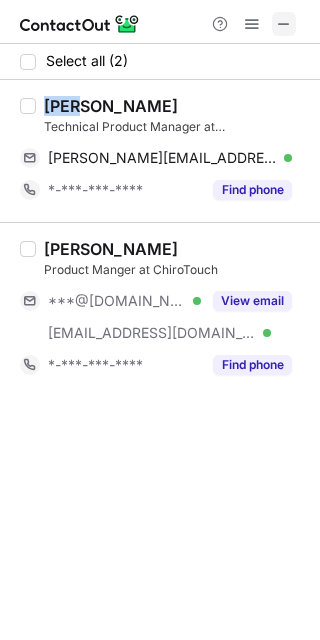 click at bounding box center [284, 24] 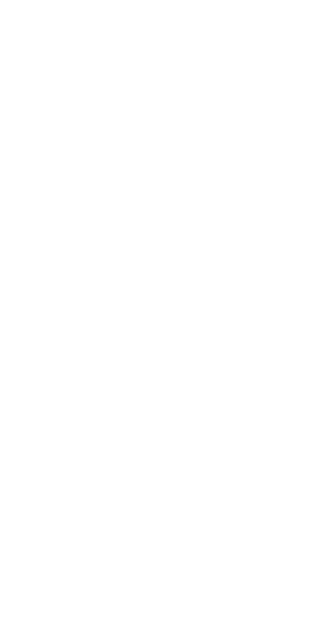 scroll, scrollTop: 0, scrollLeft: 0, axis: both 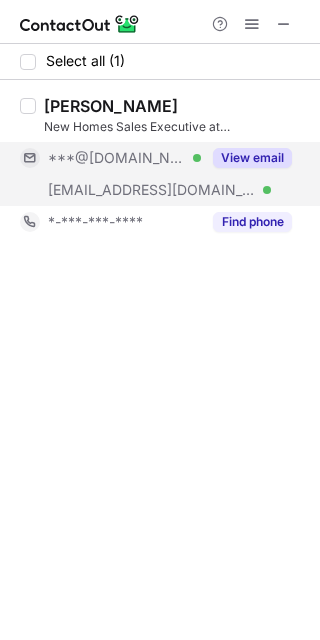 click on "View email" at bounding box center [252, 158] 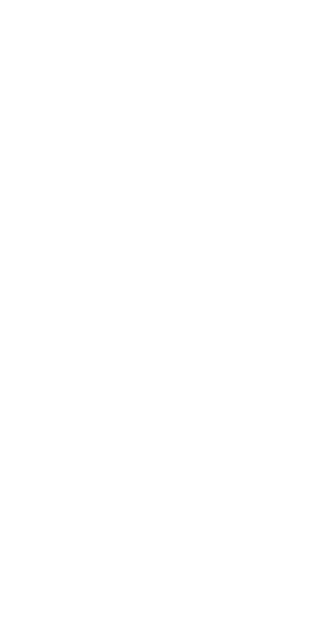 scroll, scrollTop: 0, scrollLeft: 0, axis: both 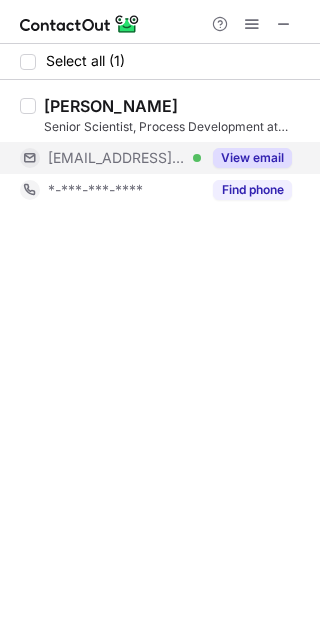 click on "View email" at bounding box center (252, 158) 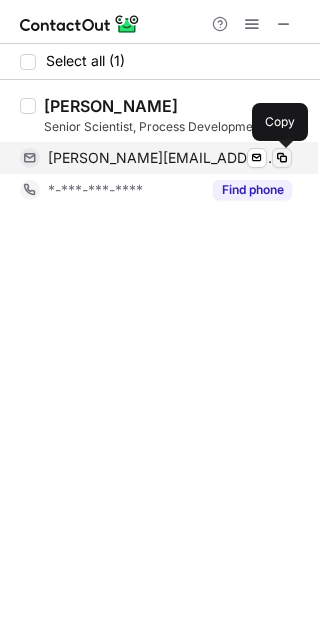 click at bounding box center (282, 158) 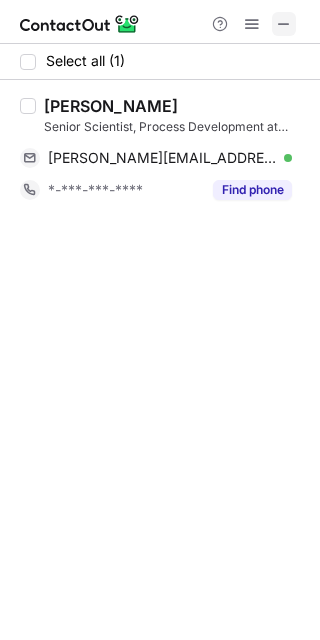 click at bounding box center (284, 24) 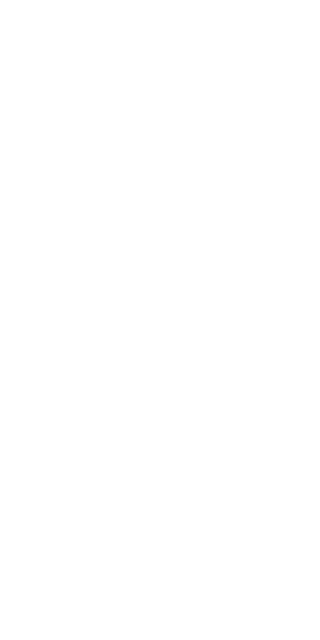 scroll, scrollTop: 0, scrollLeft: 0, axis: both 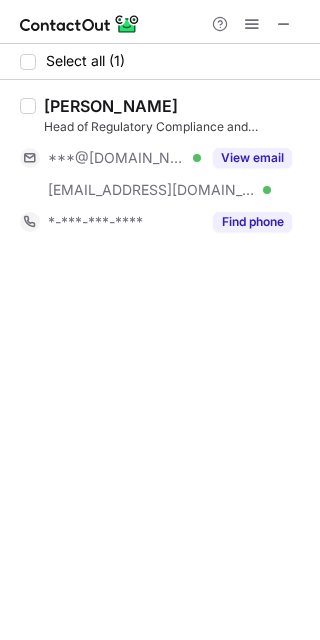click on "View email" at bounding box center [252, 158] 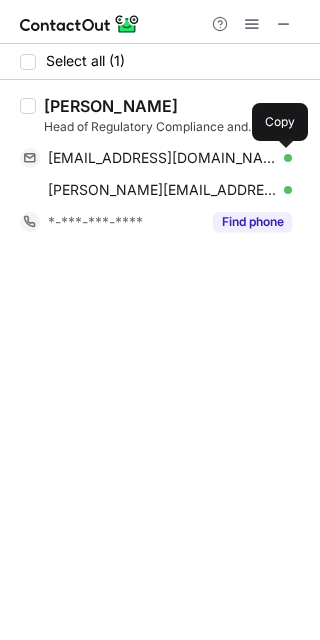 click at bounding box center (282, 158) 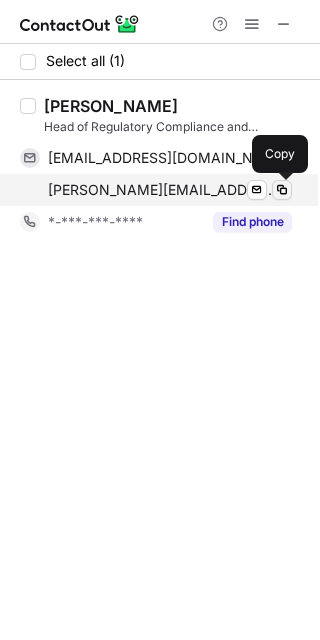 click at bounding box center (282, 190) 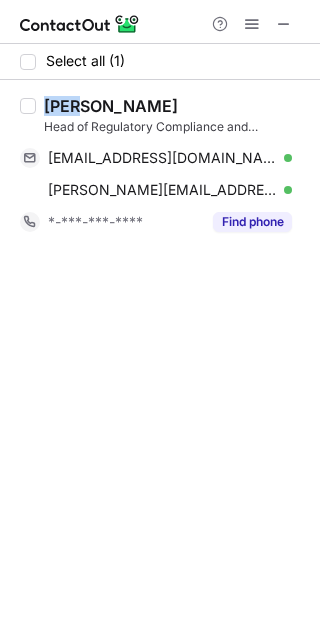 drag, startPoint x: 72, startPoint y: 107, endPoint x: 47, endPoint y: 98, distance: 26.57066 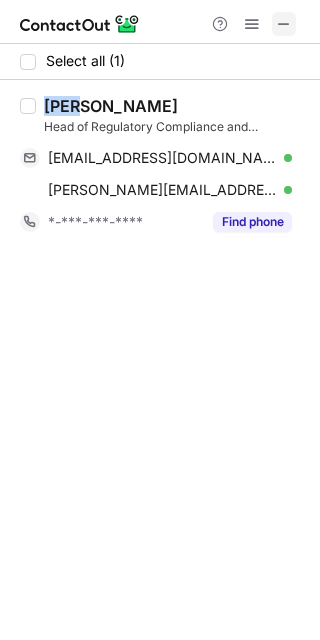click at bounding box center [284, 24] 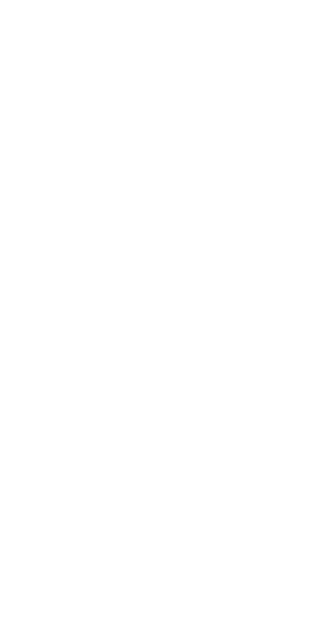 scroll, scrollTop: 0, scrollLeft: 0, axis: both 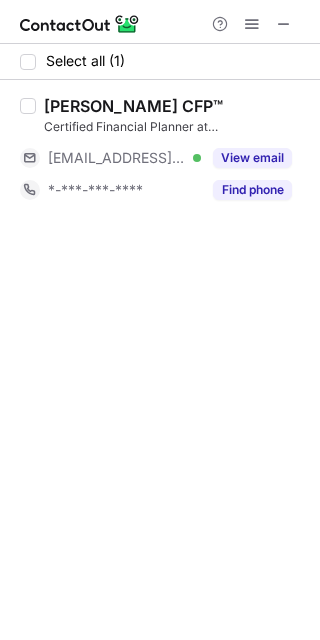 click on "View email" at bounding box center [252, 158] 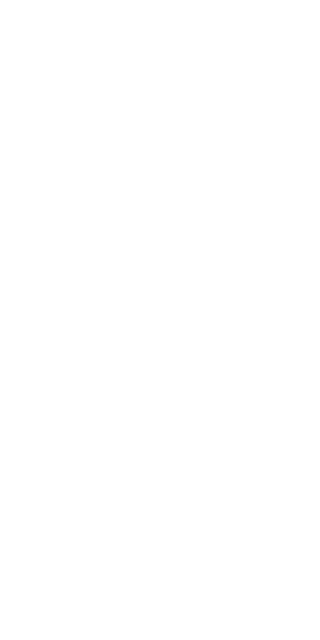 scroll, scrollTop: 0, scrollLeft: 0, axis: both 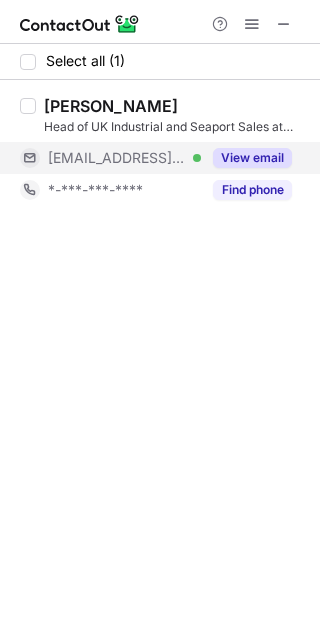 click on "View email" at bounding box center [252, 158] 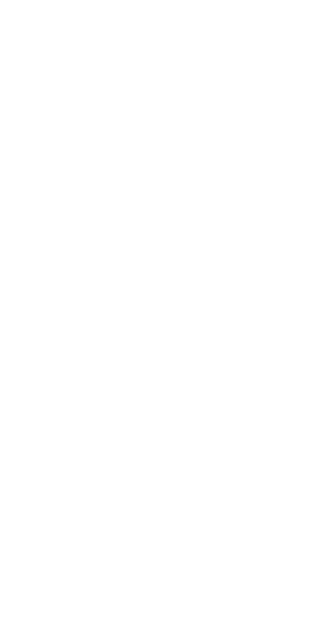 scroll, scrollTop: 0, scrollLeft: 0, axis: both 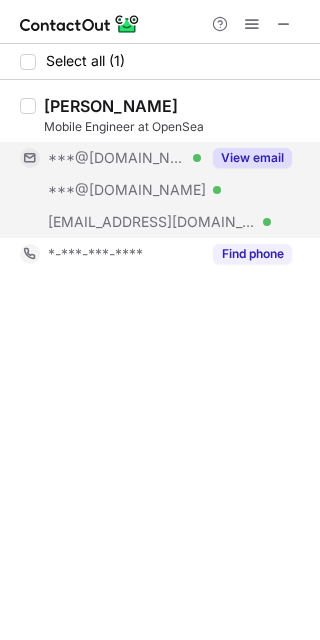 click on "View email" at bounding box center [252, 158] 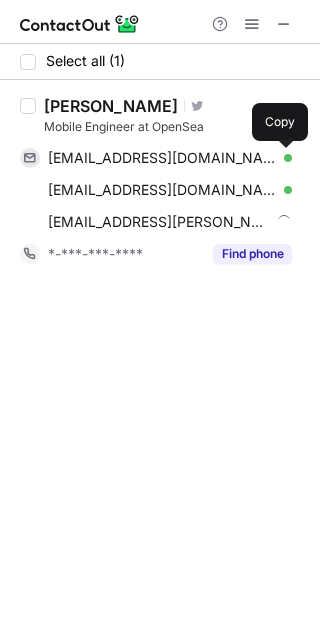 click at bounding box center [282, 158] 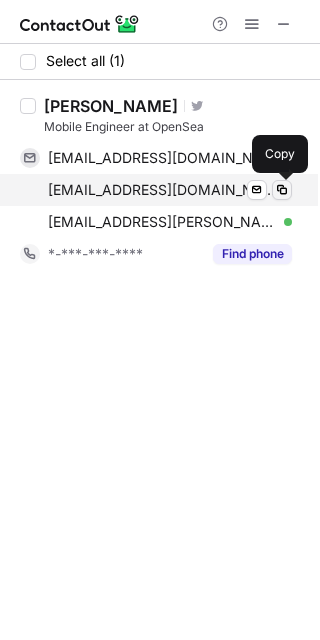 click at bounding box center (282, 190) 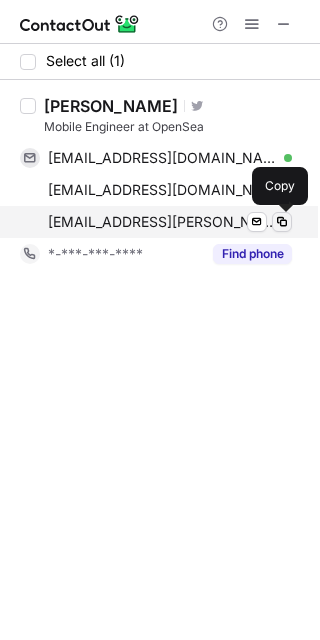 click at bounding box center (282, 222) 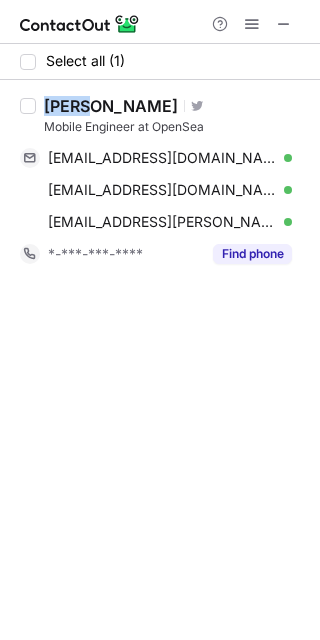 drag, startPoint x: 80, startPoint y: 102, endPoint x: 46, endPoint y: 100, distance: 34.058773 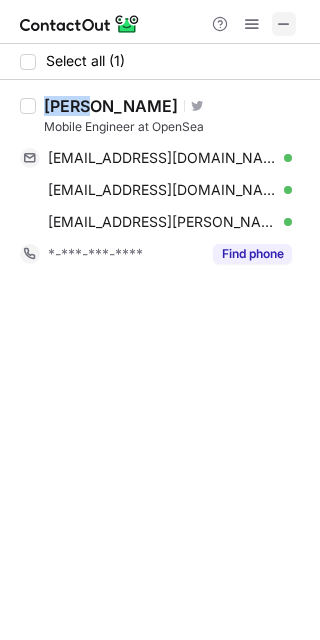 click at bounding box center [284, 24] 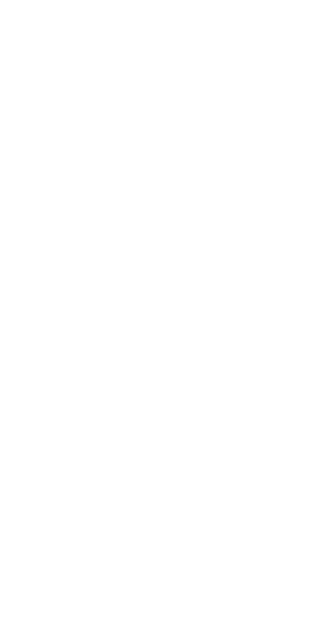 scroll, scrollTop: 0, scrollLeft: 0, axis: both 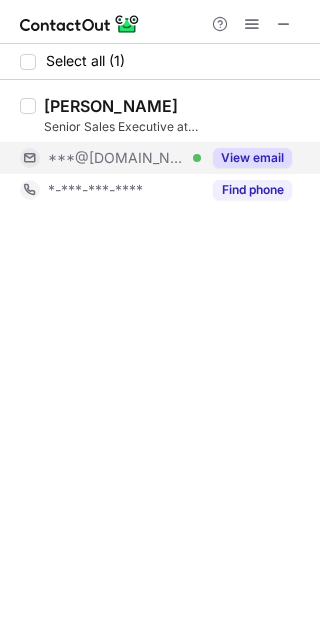 click on "View email" at bounding box center (246, 158) 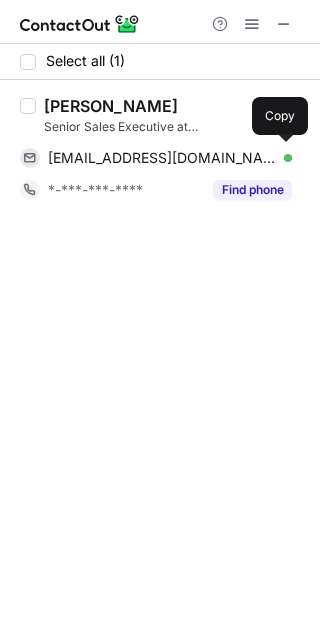 click on "[EMAIL_ADDRESS][DOMAIN_NAME] Verified Send email Copy" at bounding box center (156, 158) 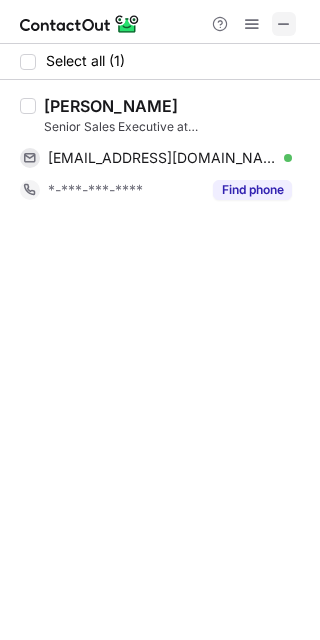 type 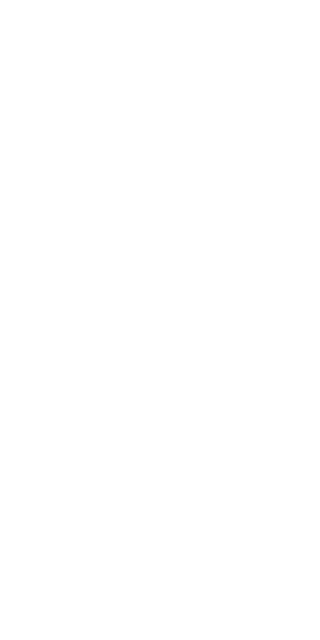 scroll, scrollTop: 0, scrollLeft: 0, axis: both 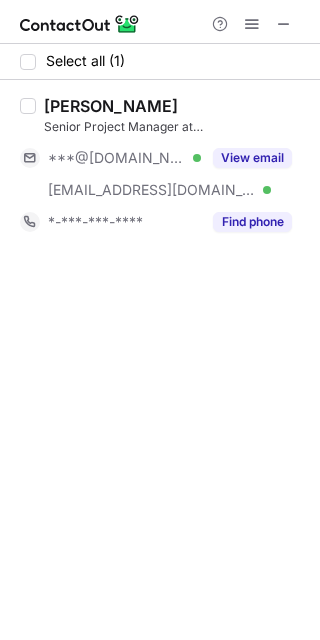 click on "View email" at bounding box center (252, 158) 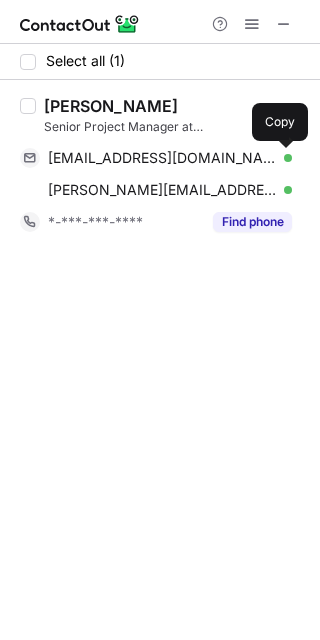 click at bounding box center [282, 158] 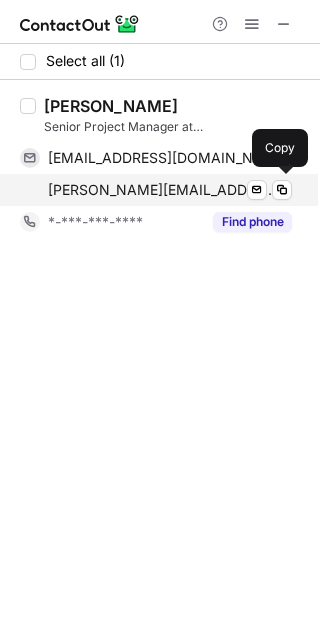 click on "[PERSON_NAME][EMAIL_ADDRESS][DOMAIN_NAME] Verified Send email Copy" at bounding box center [156, 190] 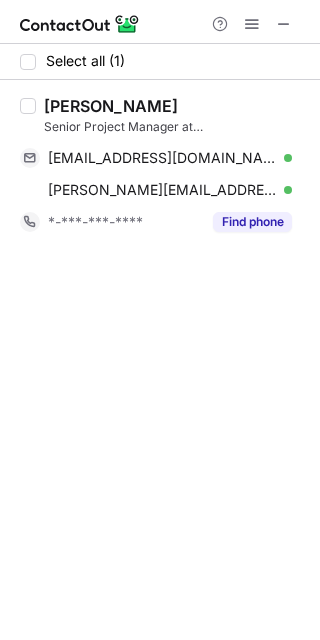 click on "Daryl Jackson" at bounding box center (111, 106) 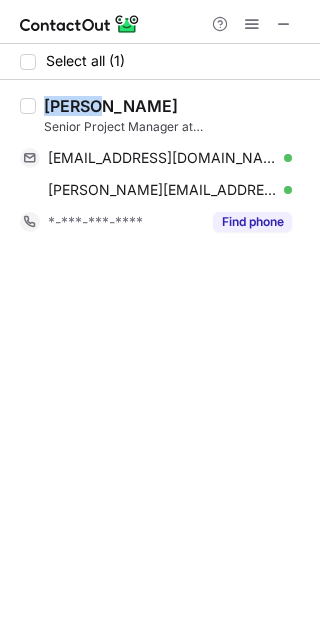 drag, startPoint x: 87, startPoint y: 106, endPoint x: 52, endPoint y: 105, distance: 35.014282 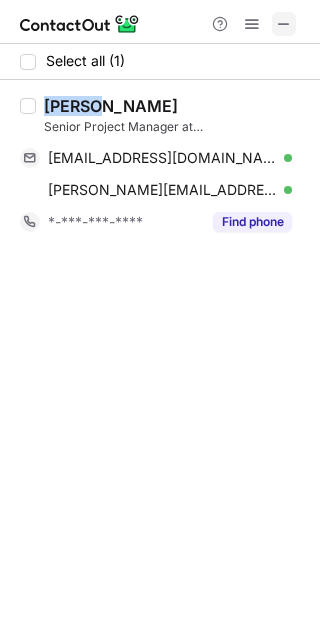 click at bounding box center (284, 24) 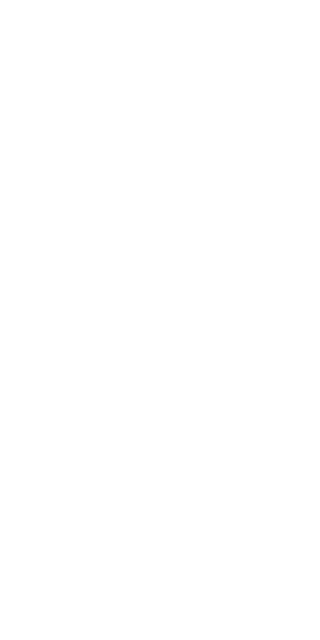 scroll, scrollTop: 0, scrollLeft: 0, axis: both 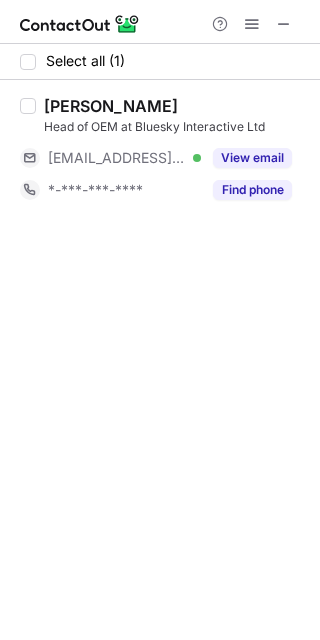 click on "View email" at bounding box center (252, 158) 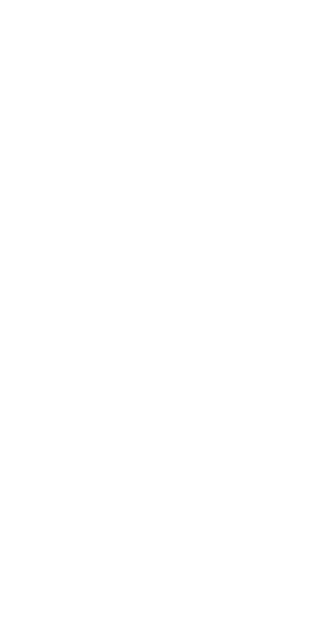 scroll, scrollTop: 0, scrollLeft: 0, axis: both 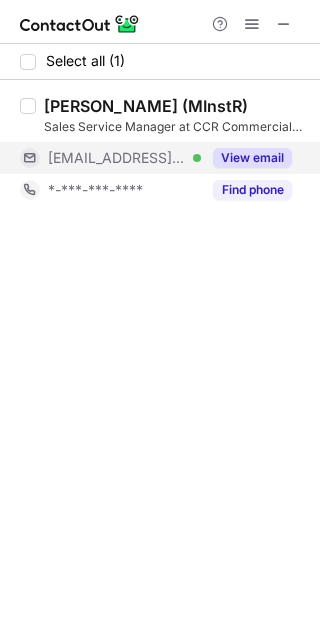 click on "View email" at bounding box center (252, 158) 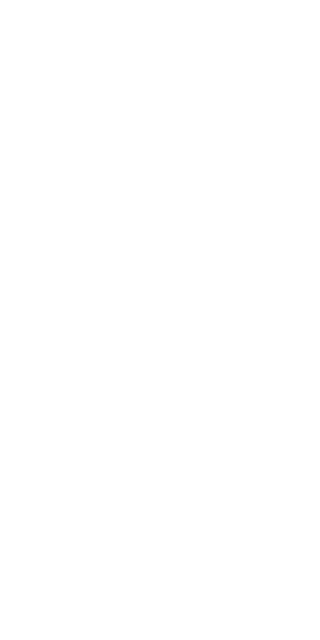 scroll, scrollTop: 0, scrollLeft: 0, axis: both 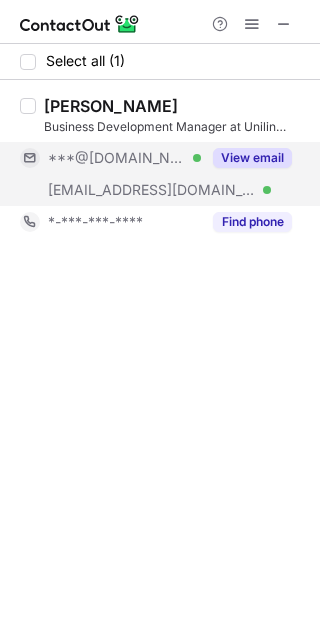 click on "View email" at bounding box center [252, 158] 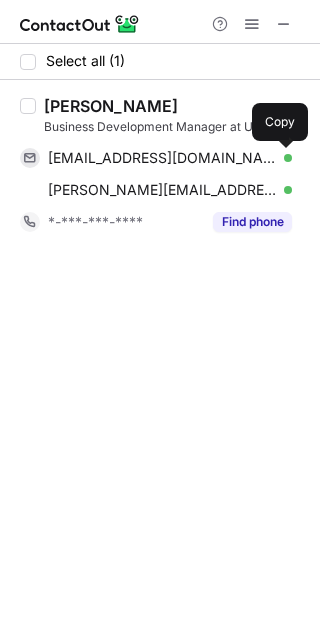 click at bounding box center (282, 158) 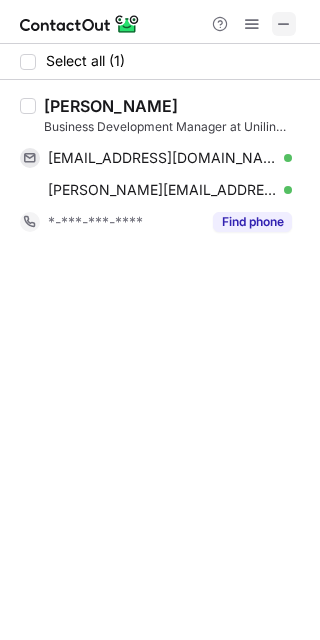 type 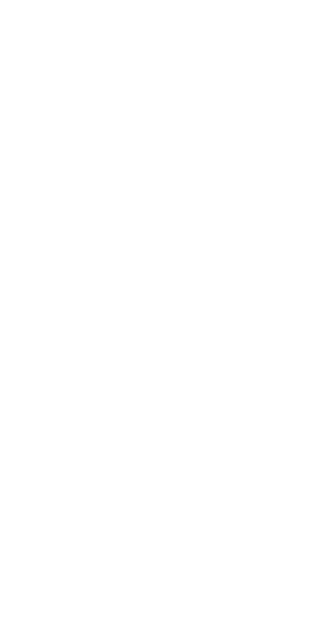scroll, scrollTop: 0, scrollLeft: 0, axis: both 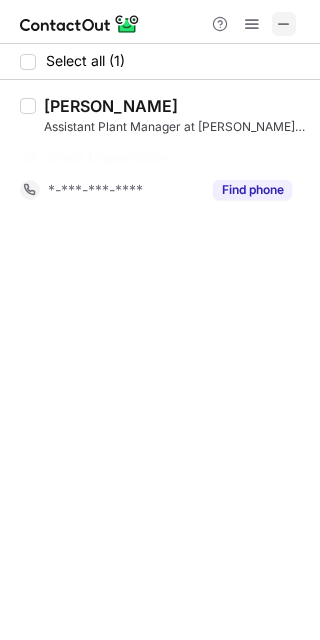 click at bounding box center [284, 24] 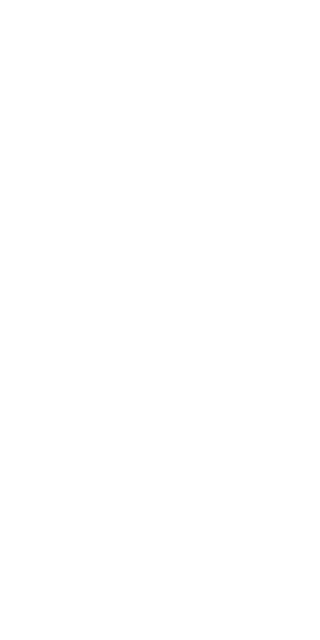 scroll, scrollTop: 0, scrollLeft: 0, axis: both 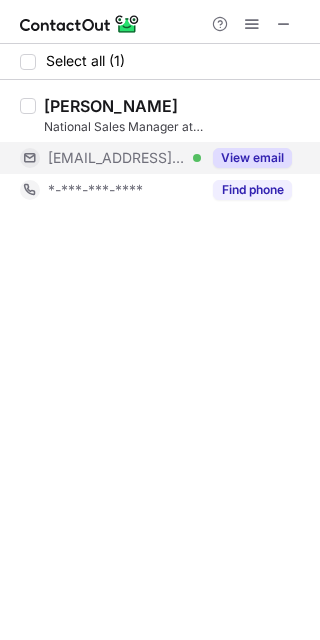 click on "View email" at bounding box center [246, 158] 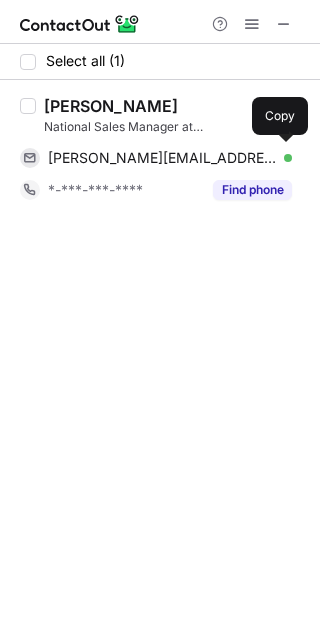 click on "robert.west@hansgrohe.co.uk Verified Send email Copy" at bounding box center [156, 158] 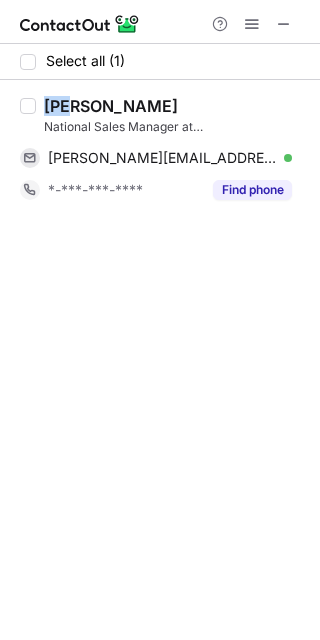 drag, startPoint x: 72, startPoint y: 105, endPoint x: 45, endPoint y: 107, distance: 27.073973 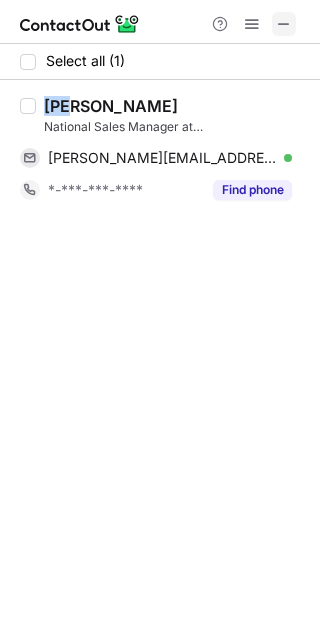 click at bounding box center (284, 24) 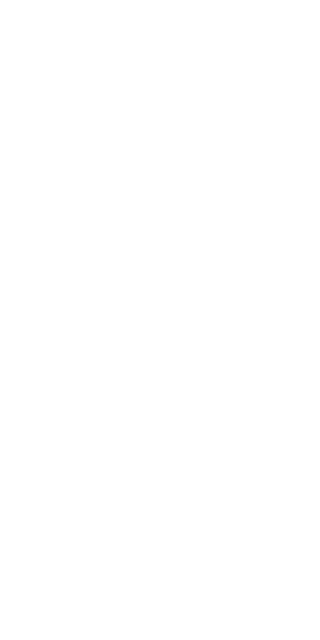 scroll, scrollTop: 0, scrollLeft: 0, axis: both 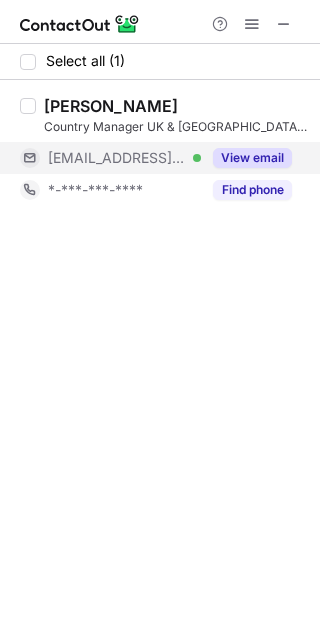 click on "View email" at bounding box center [252, 158] 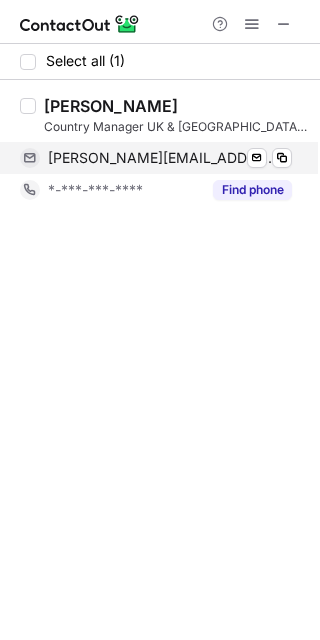 click on "james.harvey@gmx.co.uk Verified Send email Copy" at bounding box center (156, 158) 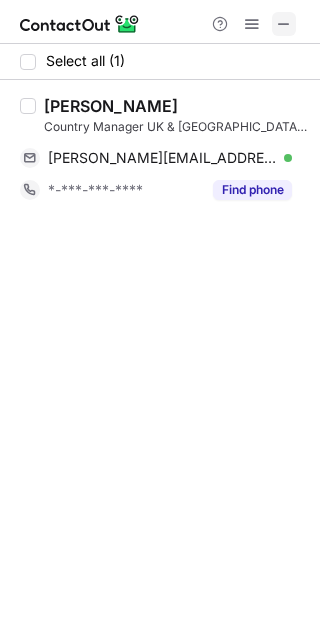 drag, startPoint x: 301, startPoint y: 10, endPoint x: 282, endPoint y: 19, distance: 21.023796 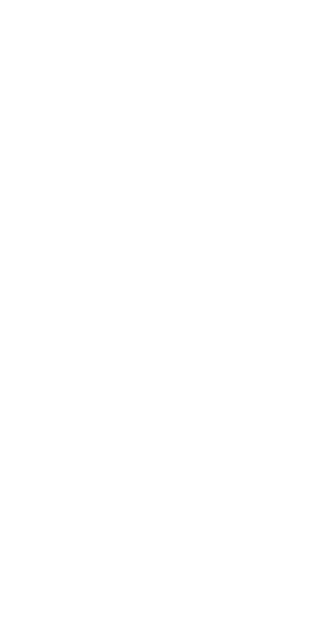 scroll, scrollTop: 0, scrollLeft: 0, axis: both 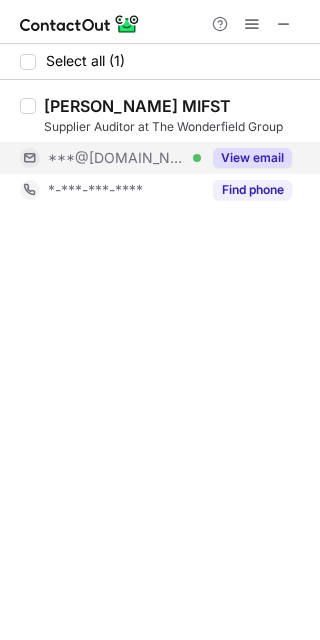 click on "View email" at bounding box center [246, 158] 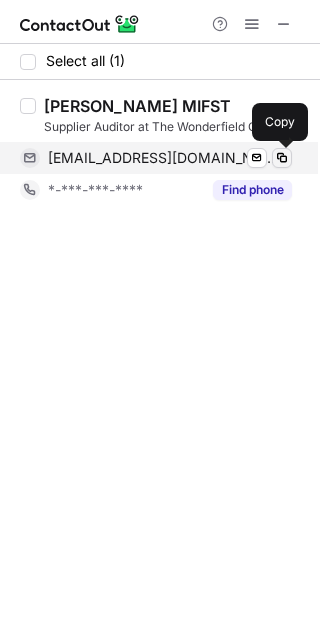 click at bounding box center (282, 158) 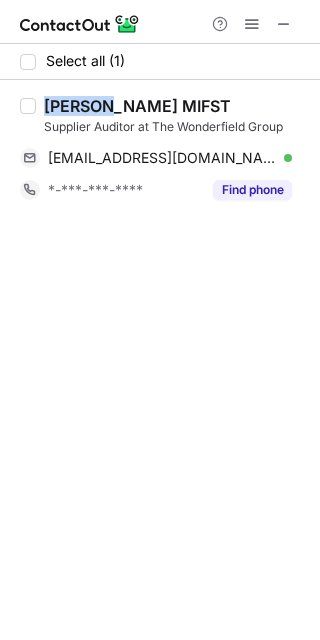 drag, startPoint x: 107, startPoint y: 105, endPoint x: 48, endPoint y: 107, distance: 59.03389 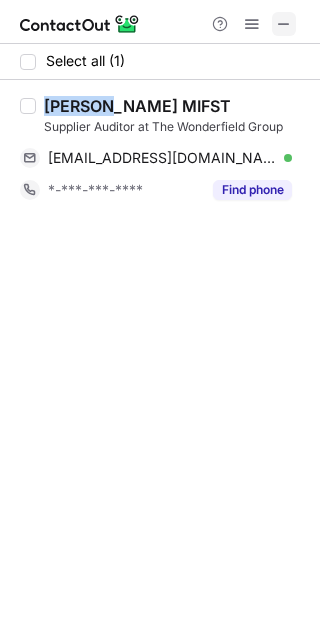 click at bounding box center (284, 24) 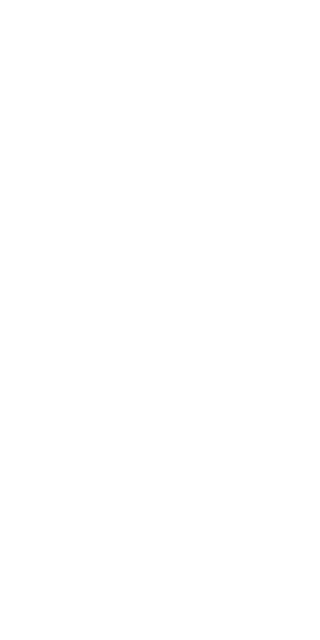 scroll, scrollTop: 0, scrollLeft: 0, axis: both 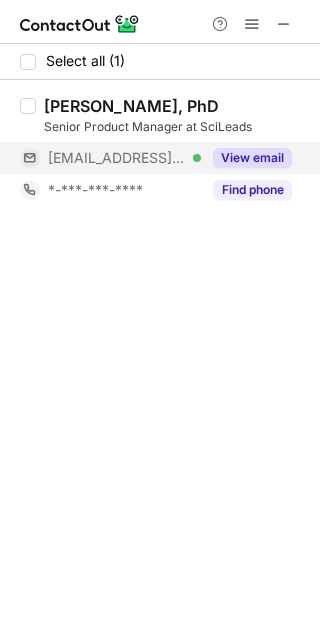 click on "View email" at bounding box center [252, 158] 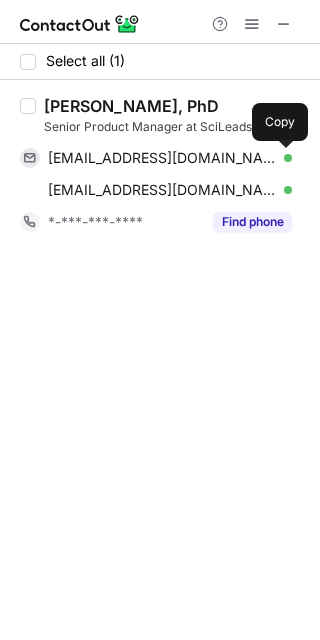 click at bounding box center (282, 158) 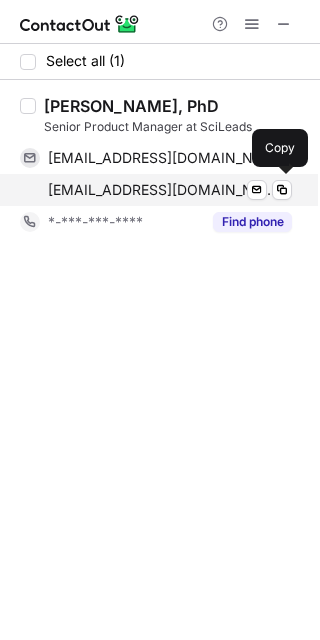 click on "[EMAIL_ADDRESS][DOMAIN_NAME] Verified Send email Copy" at bounding box center (156, 190) 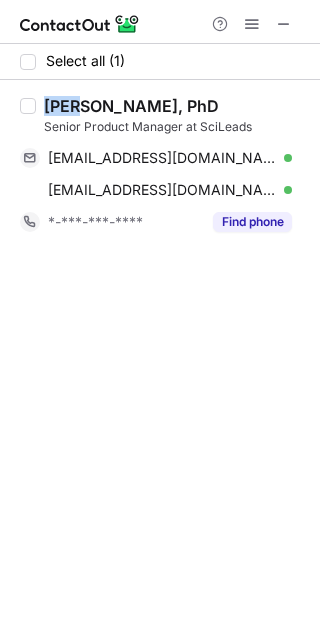 drag, startPoint x: 81, startPoint y: 109, endPoint x: 45, endPoint y: 109, distance: 36 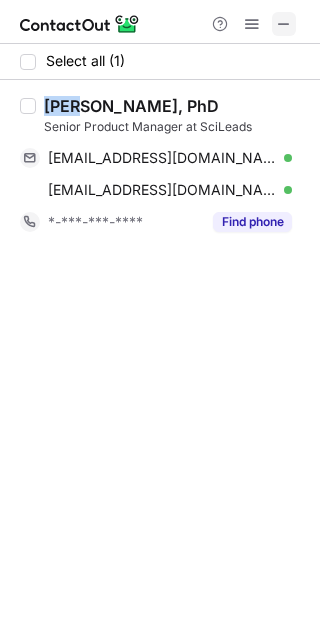 click at bounding box center (284, 24) 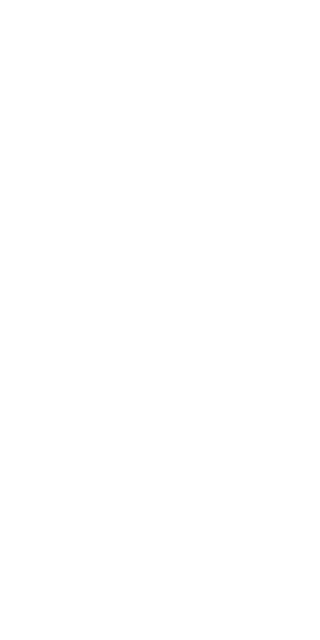 scroll, scrollTop: 0, scrollLeft: 0, axis: both 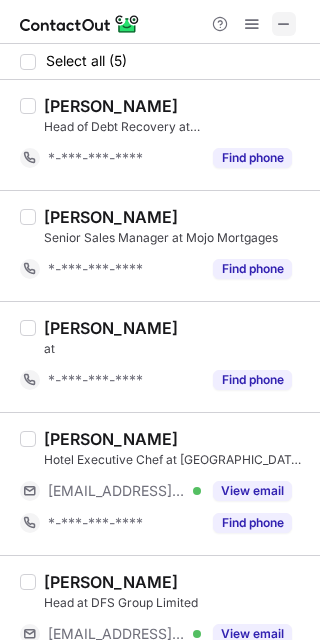 click at bounding box center (284, 24) 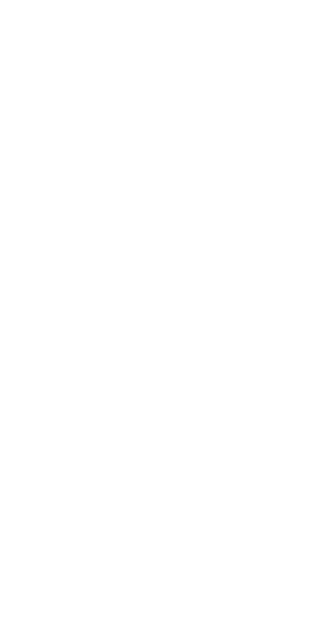 scroll, scrollTop: 0, scrollLeft: 0, axis: both 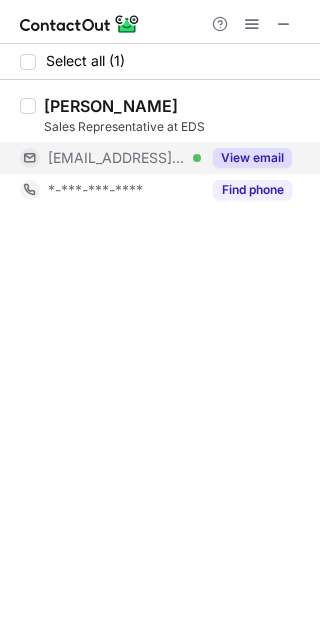 click on "View email" at bounding box center [252, 158] 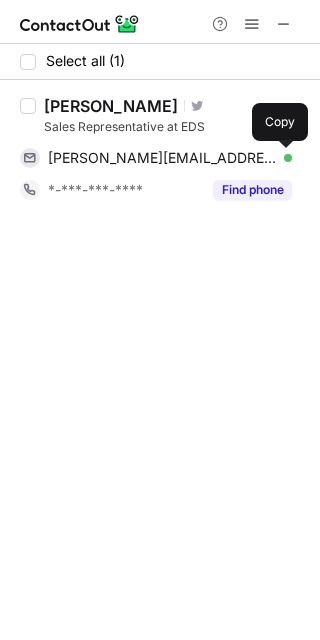 click at bounding box center (282, 158) 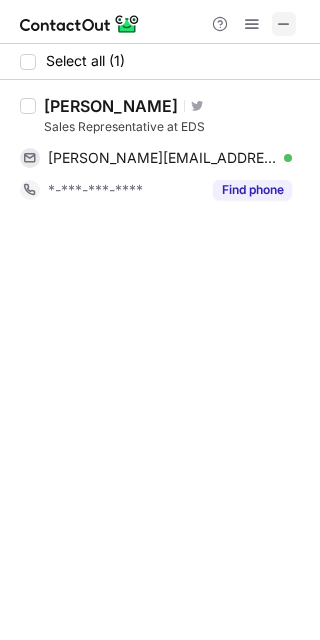 click at bounding box center (284, 24) 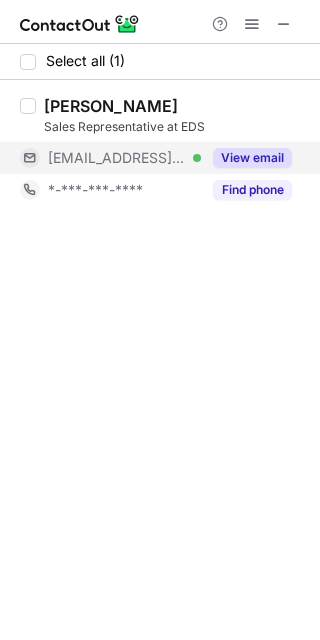 click on "View email" at bounding box center [252, 158] 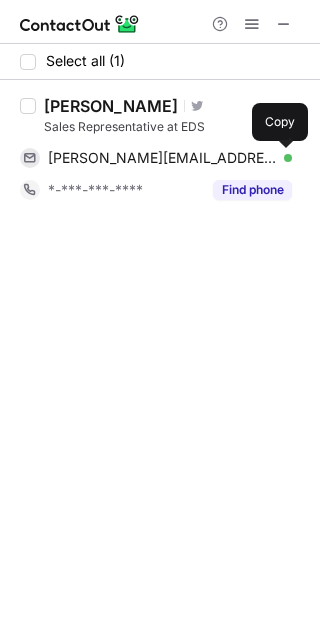 click at bounding box center [282, 158] 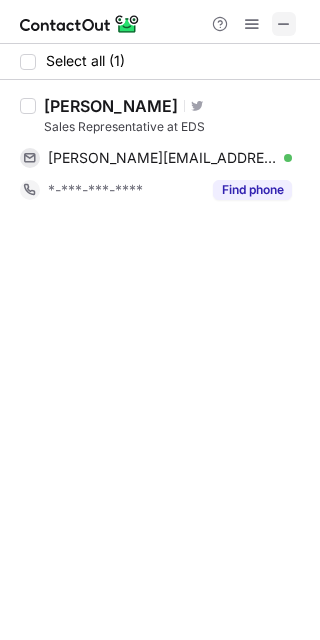 click at bounding box center [284, 24] 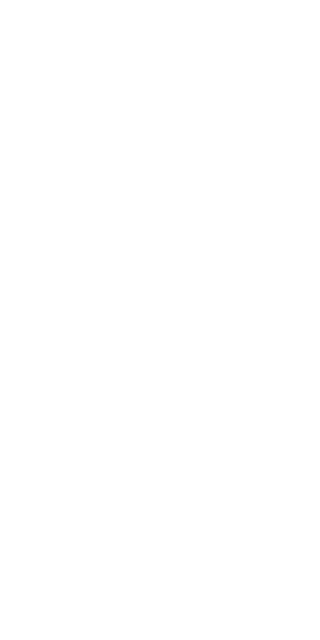 scroll, scrollTop: 0, scrollLeft: 0, axis: both 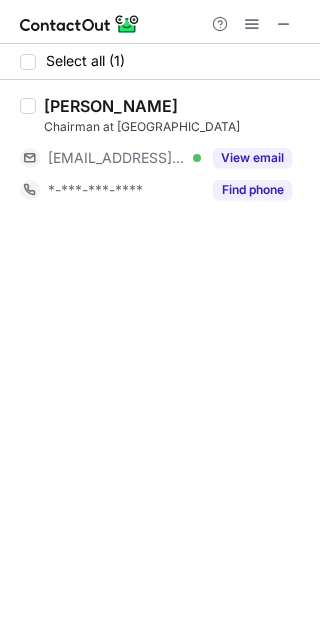 click on "View email" at bounding box center [252, 158] 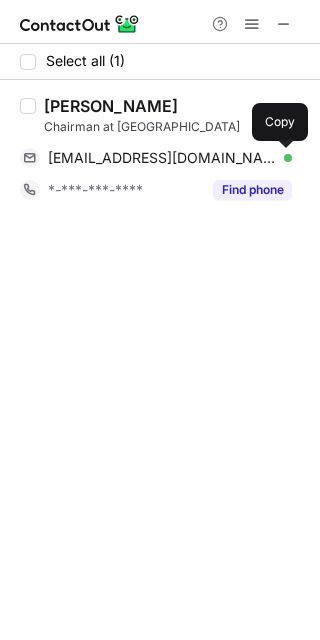 click at bounding box center [282, 158] 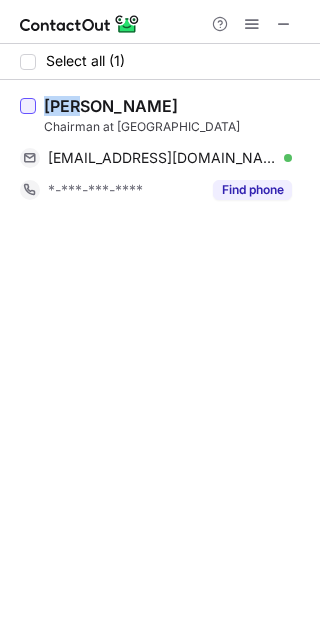 drag, startPoint x: 76, startPoint y: 106, endPoint x: 35, endPoint y: 104, distance: 41.04875 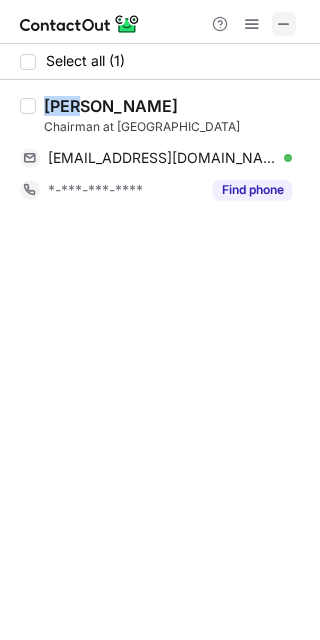 click at bounding box center [284, 24] 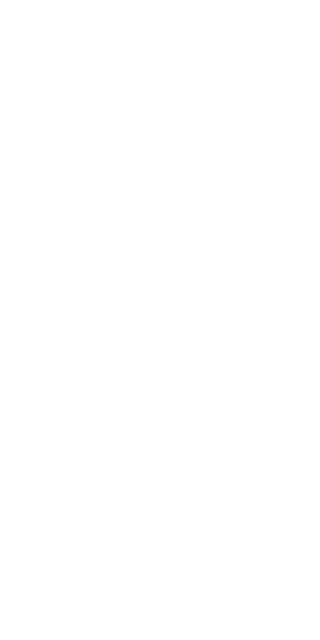 scroll, scrollTop: 0, scrollLeft: 0, axis: both 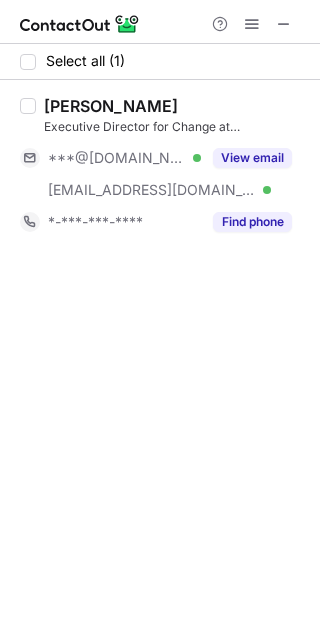 click on "View email" at bounding box center (252, 158) 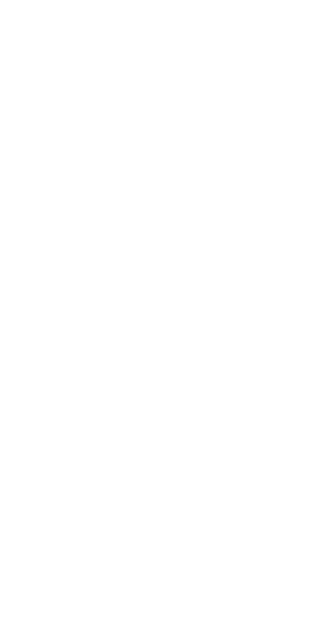 scroll, scrollTop: 0, scrollLeft: 0, axis: both 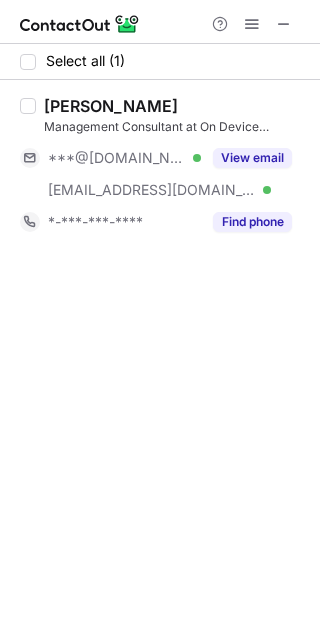 click on "View email" at bounding box center [252, 158] 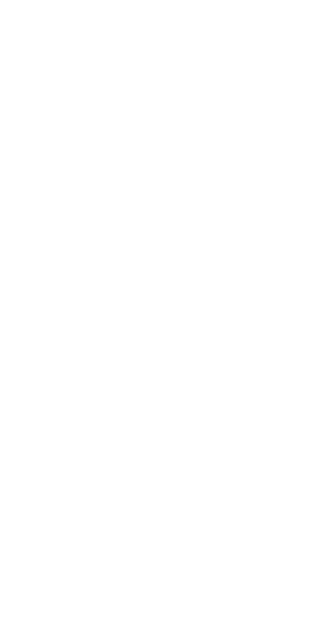 scroll, scrollTop: 0, scrollLeft: 0, axis: both 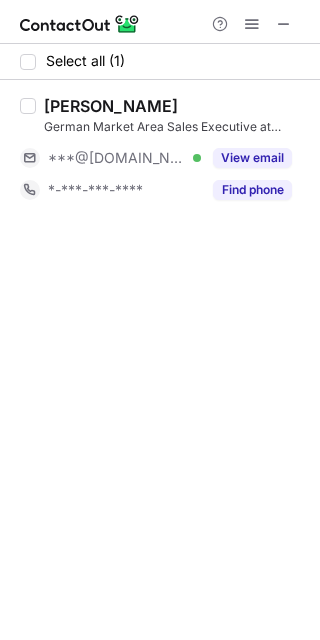 click on "View email" at bounding box center (252, 158) 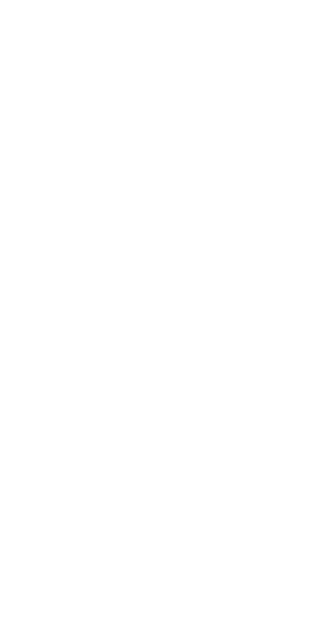 scroll, scrollTop: 0, scrollLeft: 0, axis: both 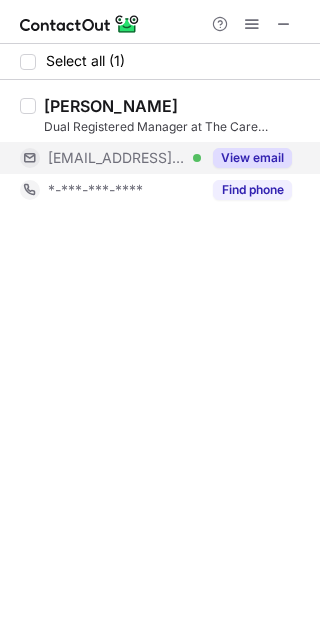 click on "View email" at bounding box center (252, 158) 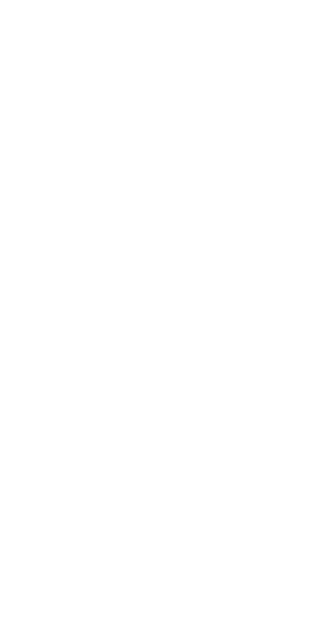 scroll, scrollTop: 0, scrollLeft: 0, axis: both 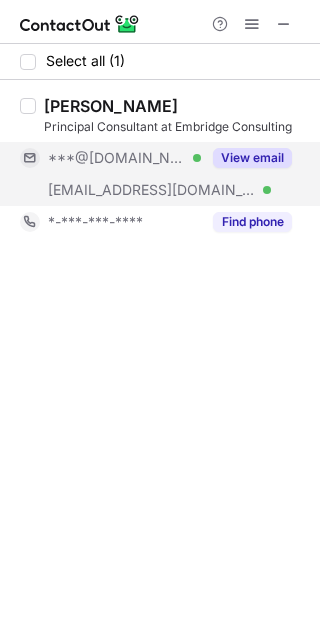 click on "View email" at bounding box center (252, 158) 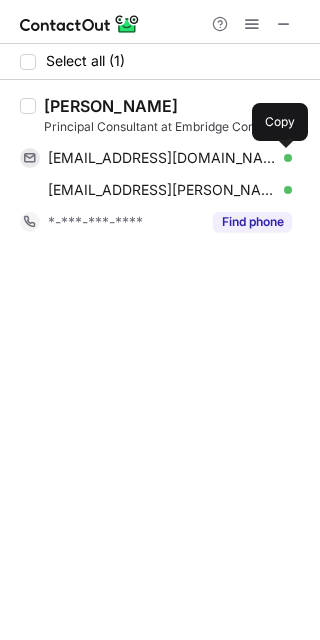 click at bounding box center (282, 158) 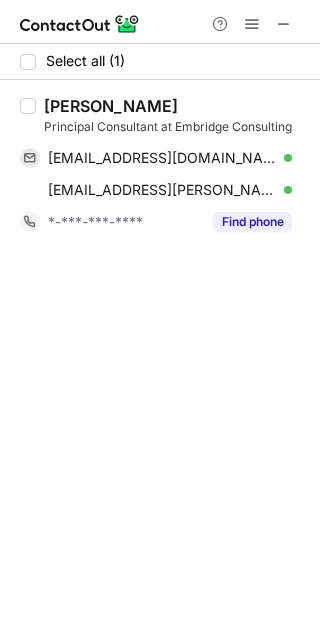 click at bounding box center [252, 24] 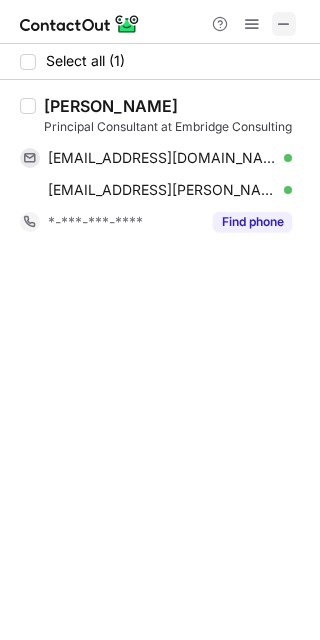 click at bounding box center [284, 24] 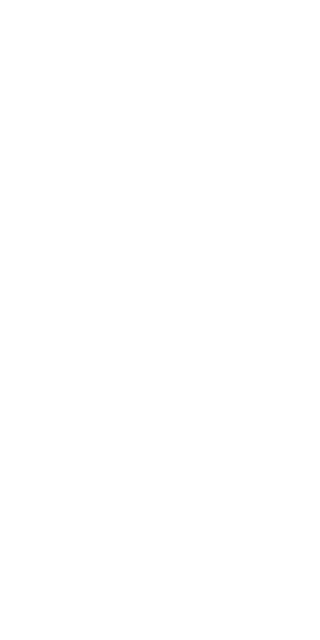 scroll, scrollTop: 0, scrollLeft: 0, axis: both 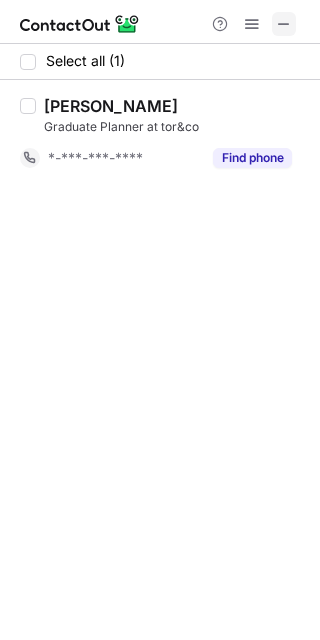 click at bounding box center [284, 24] 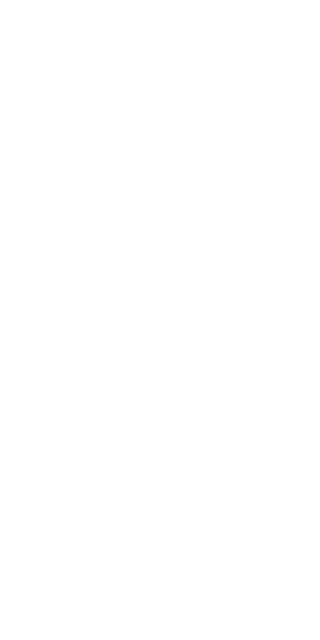 scroll, scrollTop: 0, scrollLeft: 0, axis: both 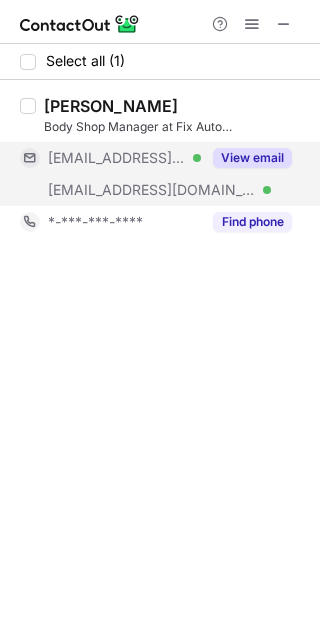 click on "View email" at bounding box center (246, 158) 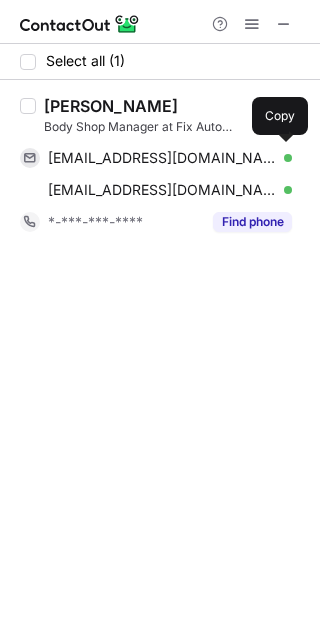 click on "aonepenny97@googlemail.com Verified Send email Copy" at bounding box center (156, 158) 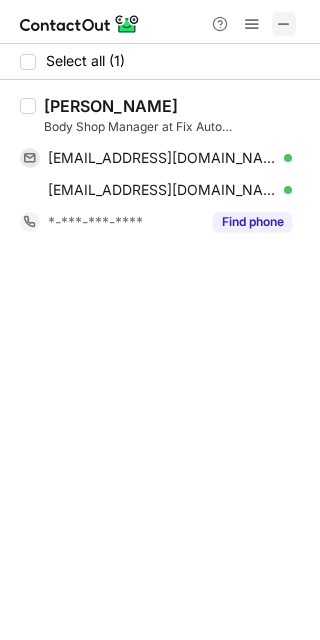 type 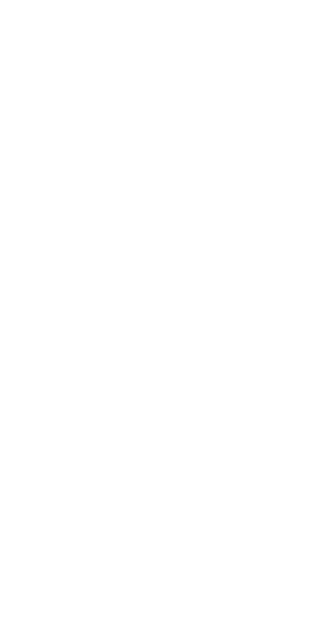scroll, scrollTop: 0, scrollLeft: 0, axis: both 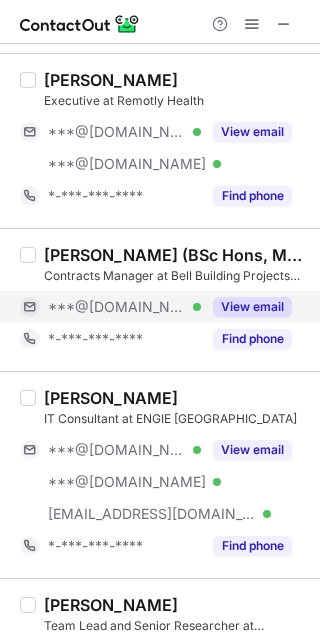 click on "View email" at bounding box center [252, 307] 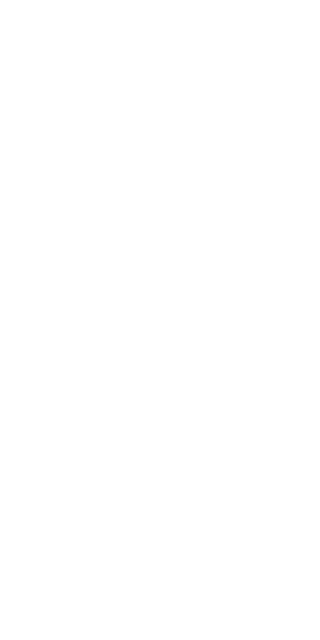 scroll, scrollTop: 0, scrollLeft: 0, axis: both 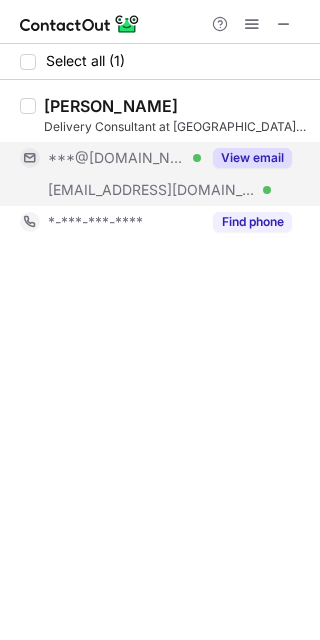 click on "View email" at bounding box center [252, 158] 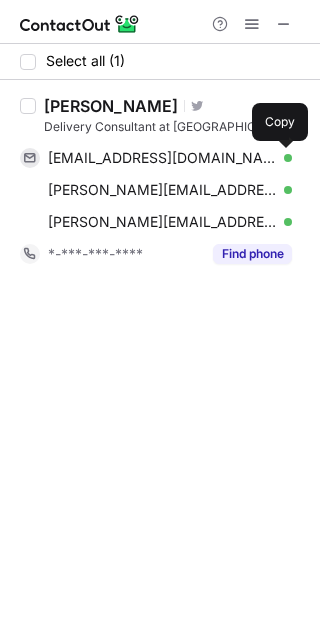 click at bounding box center (282, 158) 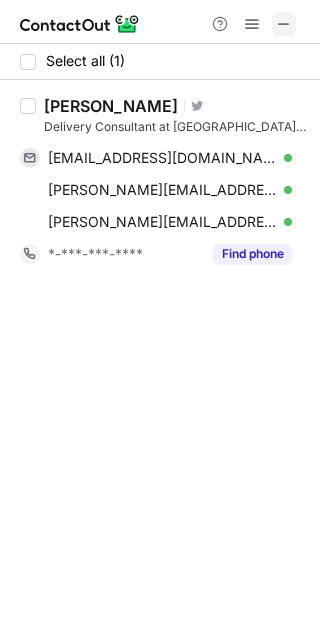 type 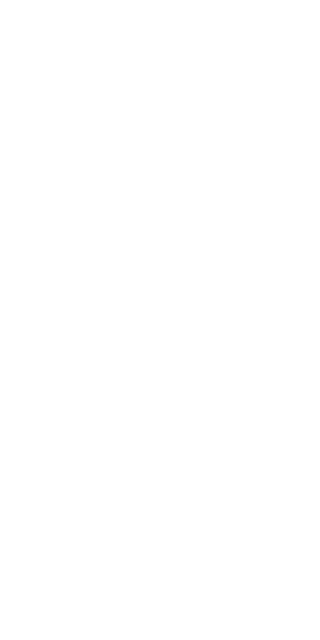 scroll, scrollTop: 0, scrollLeft: 0, axis: both 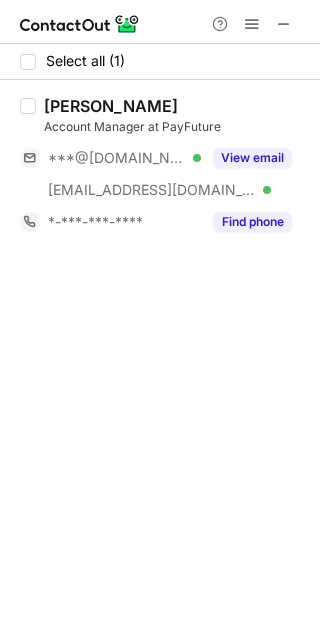 click on "View email" at bounding box center (252, 158) 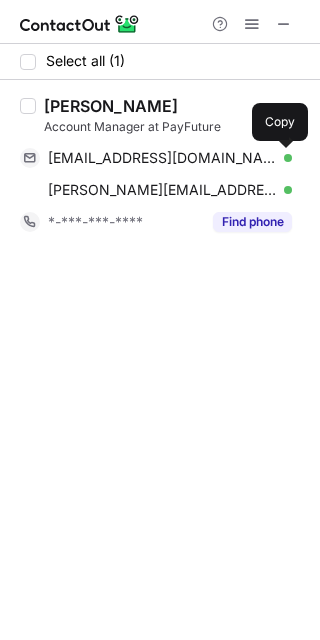 click at bounding box center (282, 158) 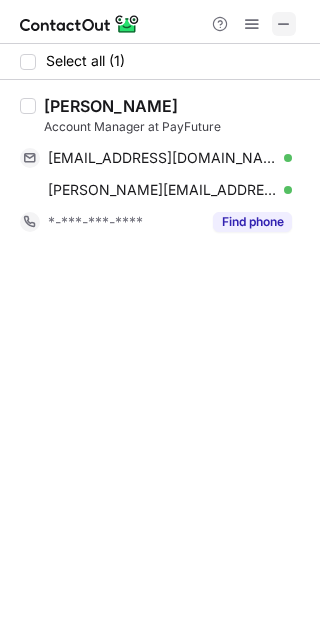 type 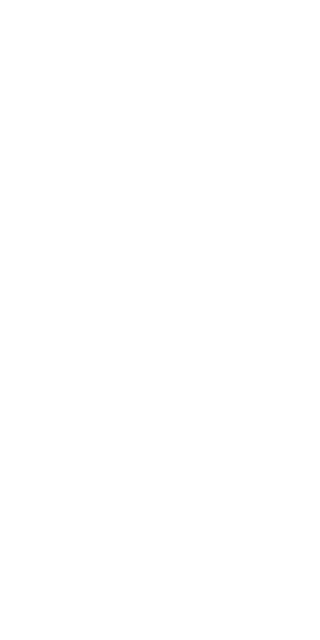 scroll, scrollTop: 0, scrollLeft: 0, axis: both 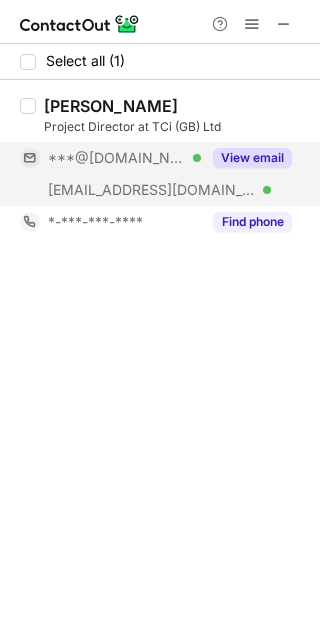 click on "View email" at bounding box center [252, 158] 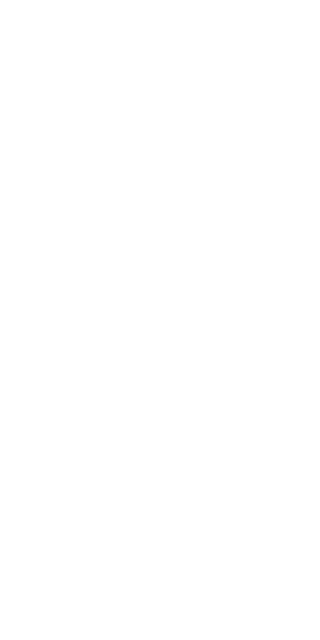 scroll, scrollTop: 0, scrollLeft: 0, axis: both 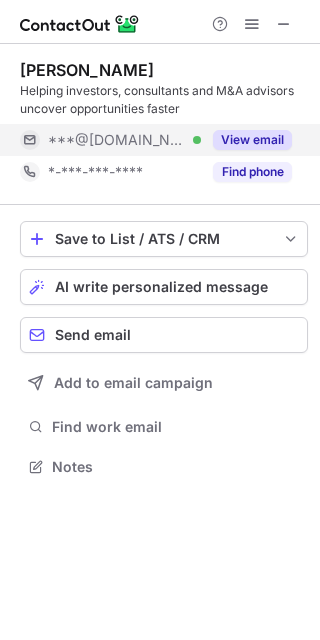 click on "View email" at bounding box center (252, 140) 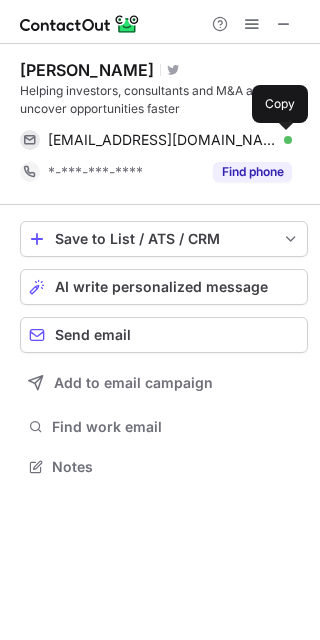 click at bounding box center (282, 140) 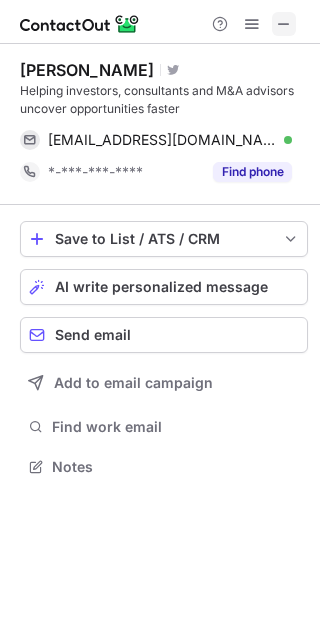click at bounding box center [284, 24] 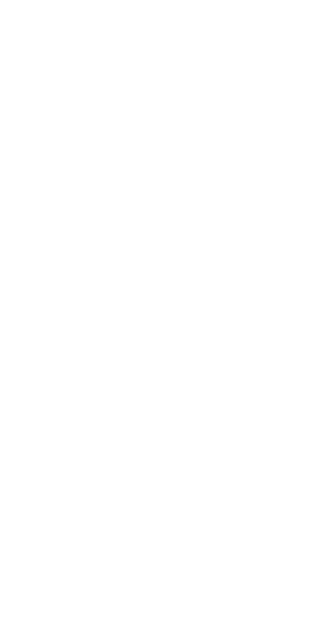 scroll, scrollTop: 0, scrollLeft: 0, axis: both 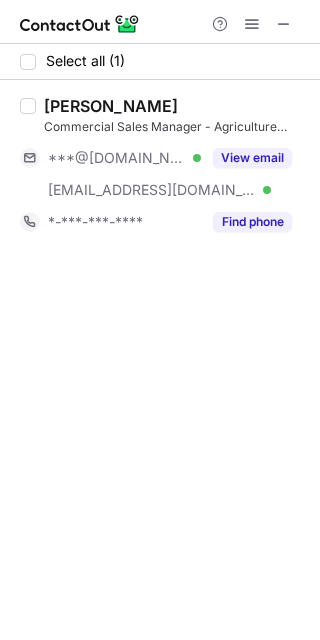 click on "View email" at bounding box center (246, 158) 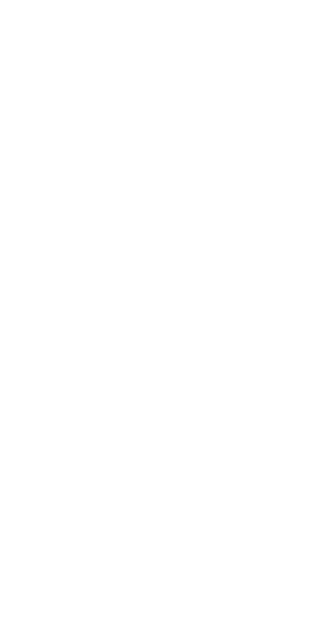 scroll, scrollTop: 0, scrollLeft: 0, axis: both 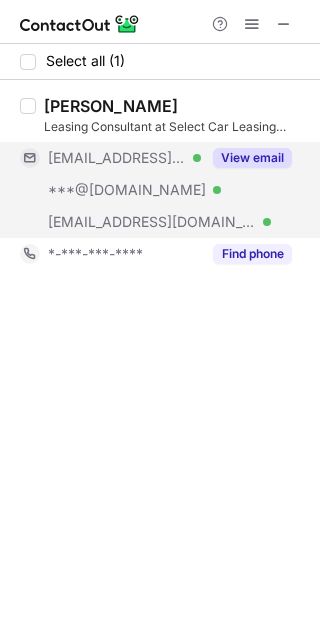 click on "View email" at bounding box center (252, 158) 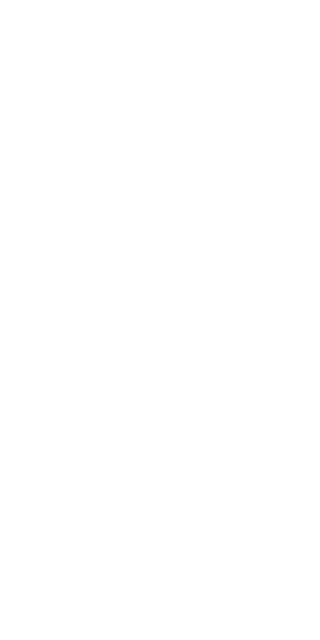 scroll, scrollTop: 0, scrollLeft: 0, axis: both 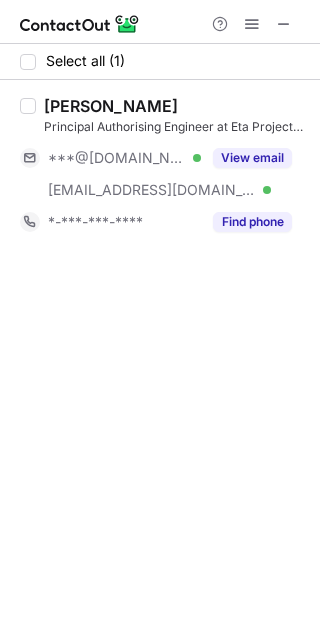 click on "View email" at bounding box center [252, 158] 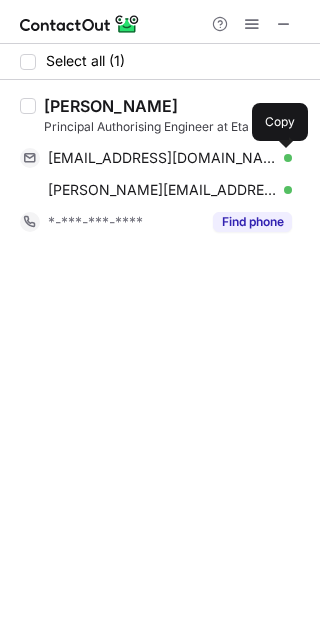 click at bounding box center (282, 158) 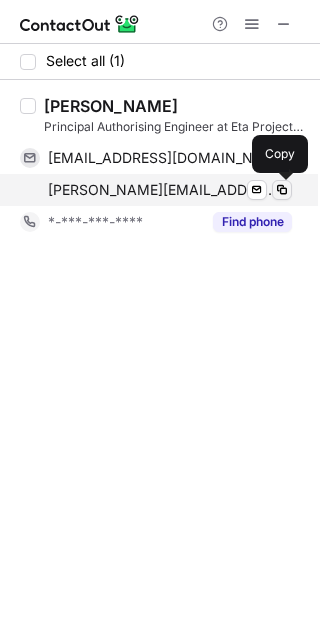 click at bounding box center (282, 190) 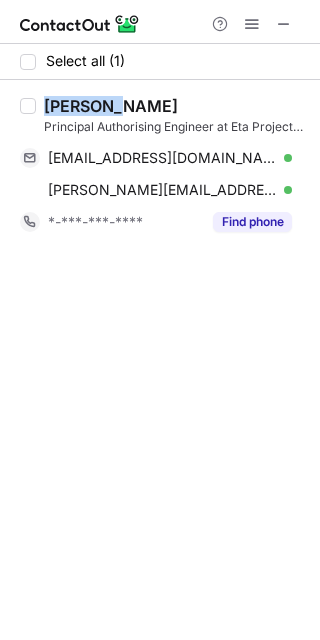 drag, startPoint x: 107, startPoint y: 108, endPoint x: 43, endPoint y: 96, distance: 65.11528 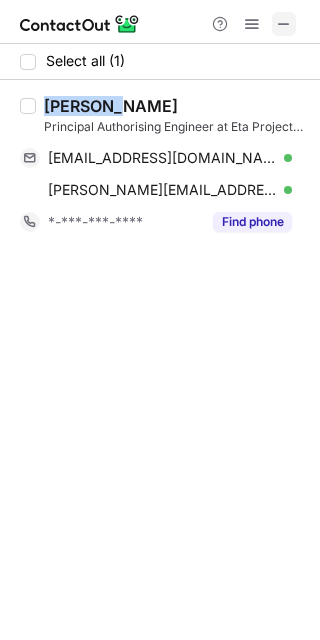 click at bounding box center [284, 24] 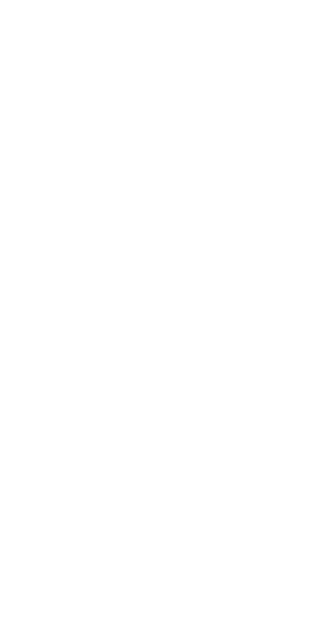 scroll, scrollTop: 0, scrollLeft: 0, axis: both 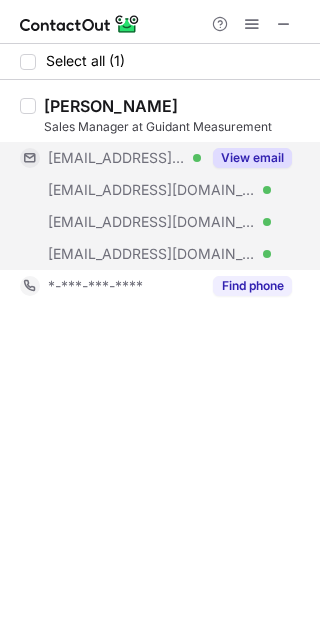 click on "View email" at bounding box center (252, 158) 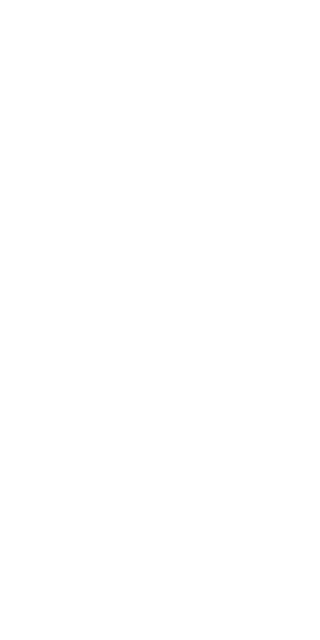 scroll, scrollTop: 0, scrollLeft: 0, axis: both 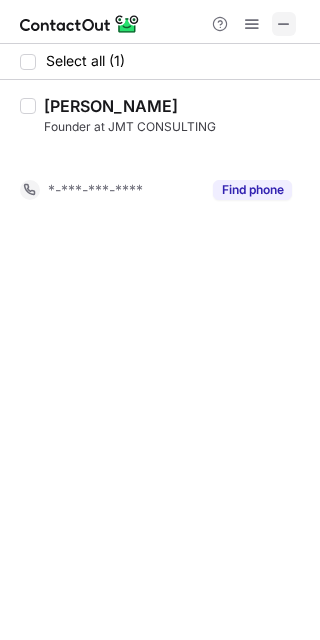 click at bounding box center [284, 24] 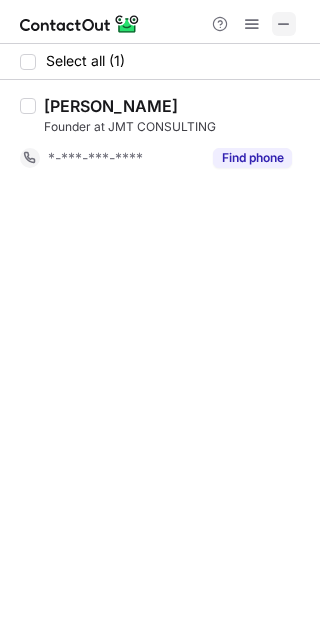 type 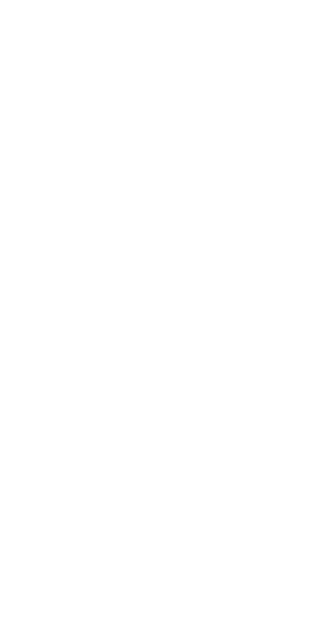 scroll, scrollTop: 0, scrollLeft: 0, axis: both 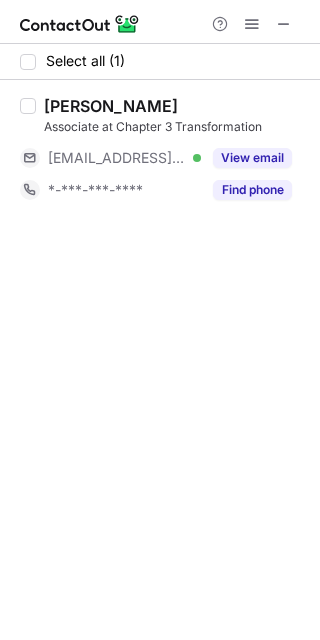 click on "View email" at bounding box center [252, 158] 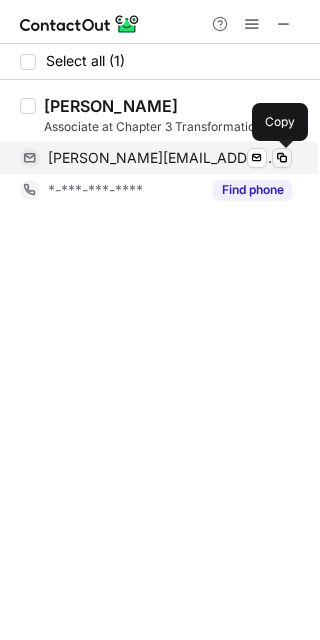 click at bounding box center (282, 158) 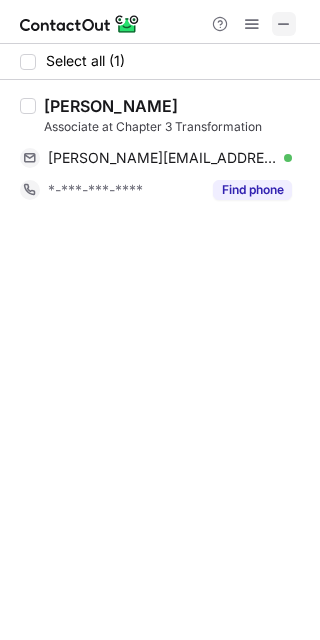 type 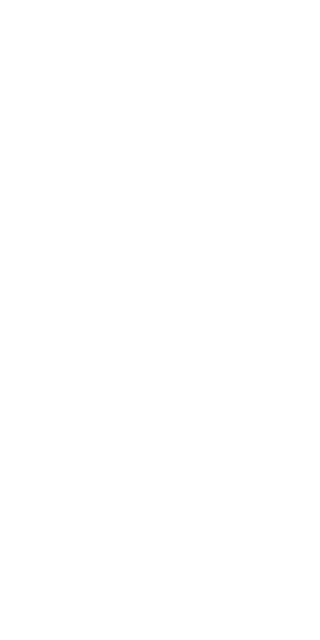 scroll, scrollTop: 0, scrollLeft: 0, axis: both 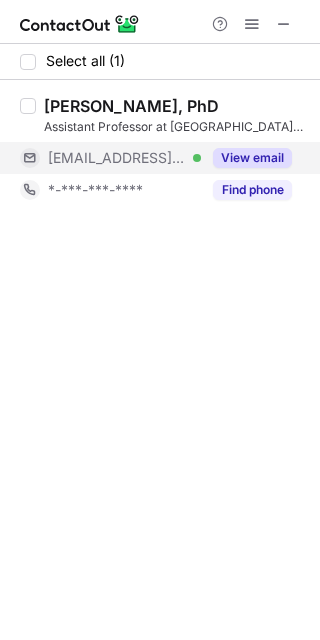 click on "View email" at bounding box center (252, 158) 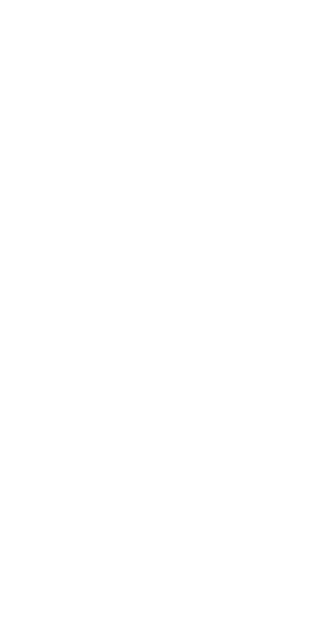 scroll, scrollTop: 0, scrollLeft: 0, axis: both 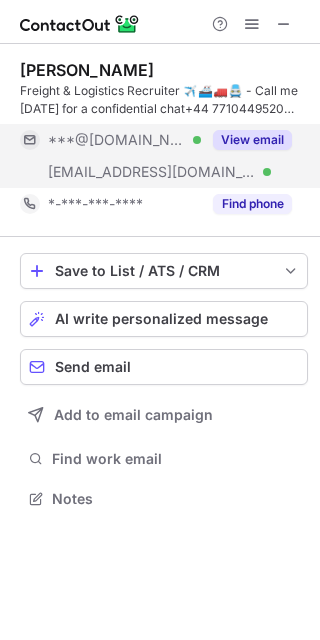 click on "View email" at bounding box center [252, 140] 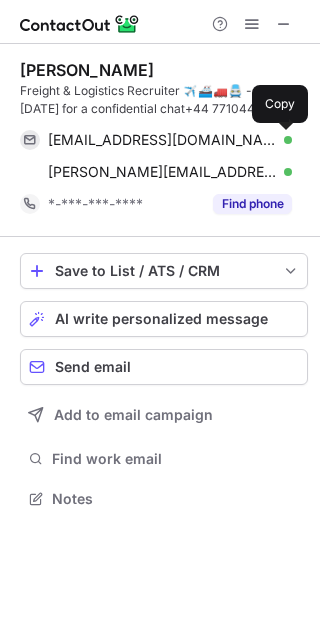 click at bounding box center [282, 140] 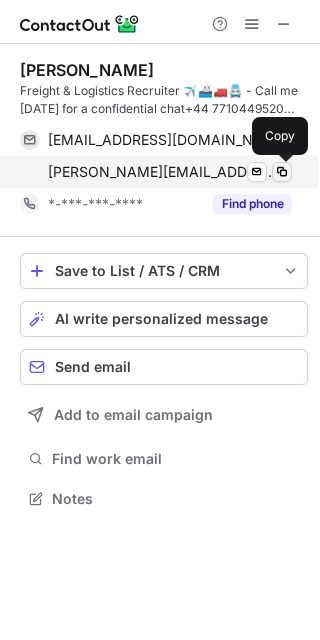 click at bounding box center [282, 172] 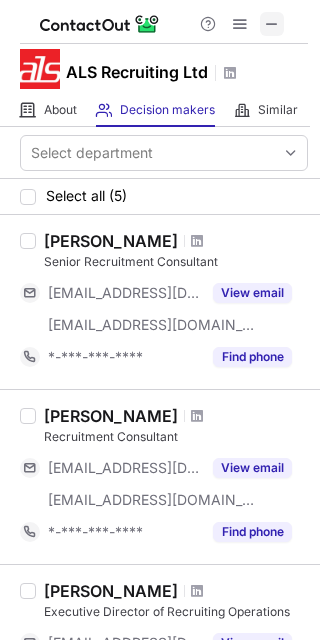 click at bounding box center [272, 24] 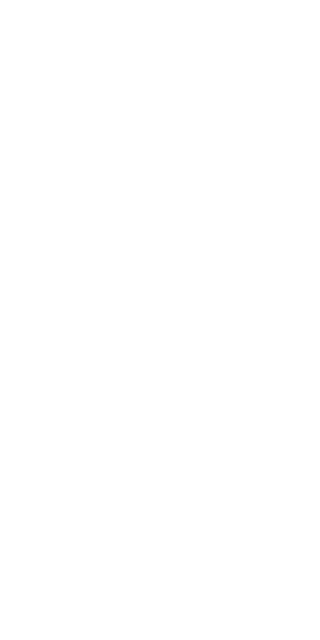 scroll, scrollTop: 0, scrollLeft: 0, axis: both 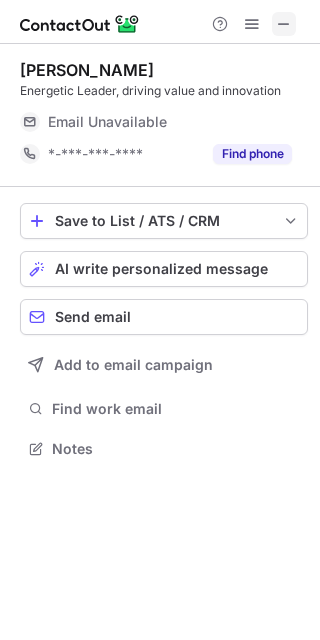 click at bounding box center (284, 24) 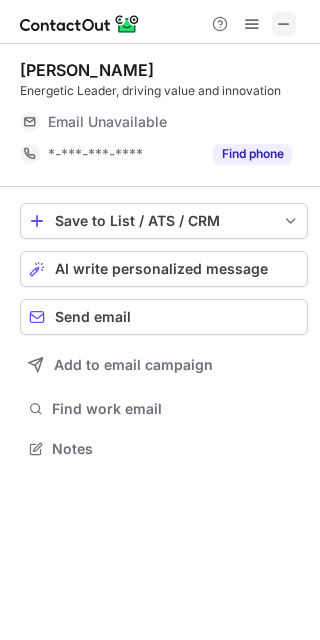 type 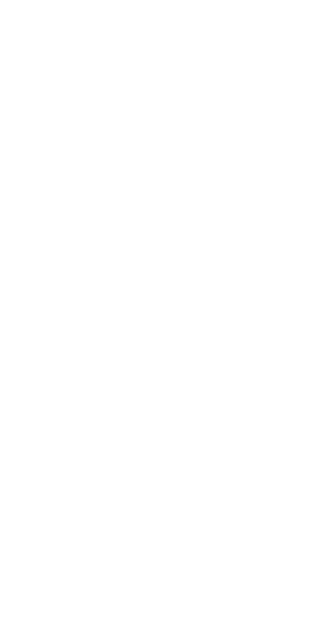 scroll, scrollTop: 0, scrollLeft: 0, axis: both 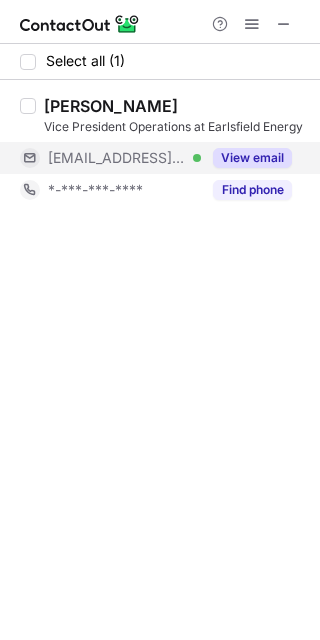 click on "View email" at bounding box center (252, 158) 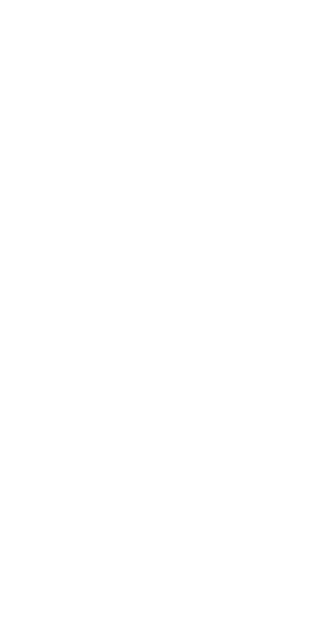 scroll, scrollTop: 0, scrollLeft: 0, axis: both 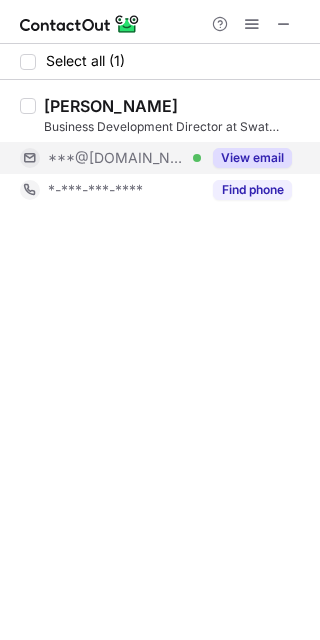click on "View email" at bounding box center [246, 158] 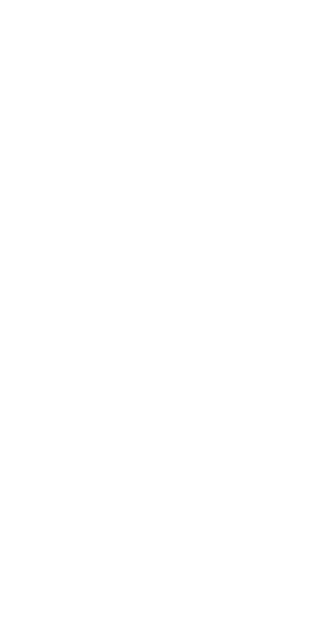 scroll, scrollTop: 0, scrollLeft: 0, axis: both 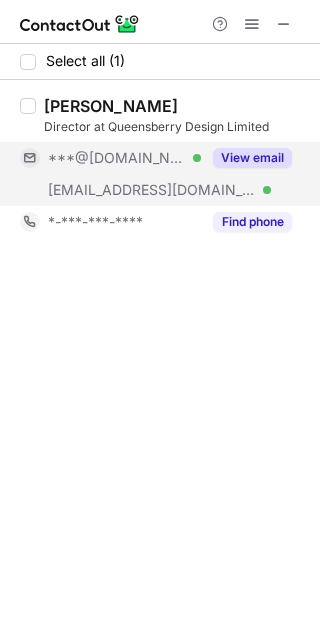 click on "View email" at bounding box center [252, 158] 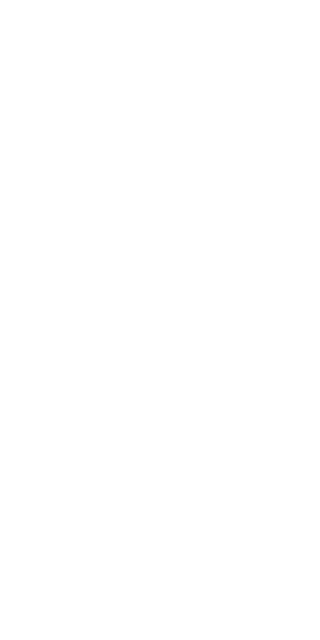 scroll, scrollTop: 0, scrollLeft: 0, axis: both 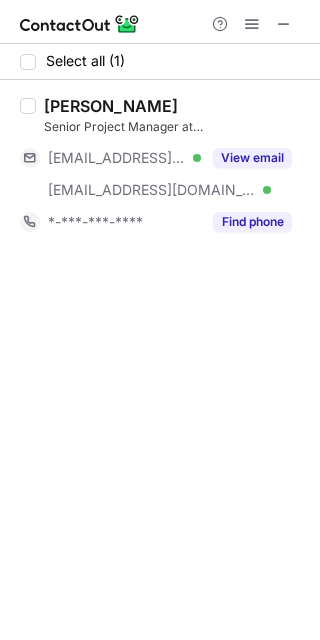 click on "View email" at bounding box center [252, 158] 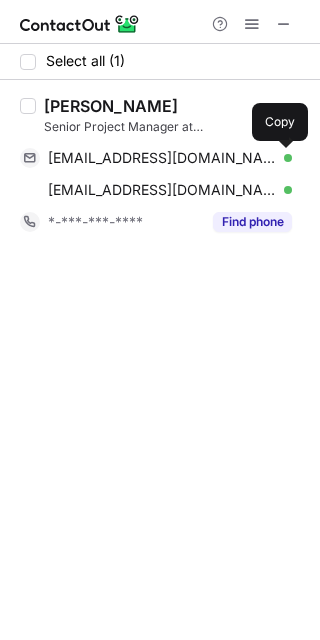 click at bounding box center [282, 158] 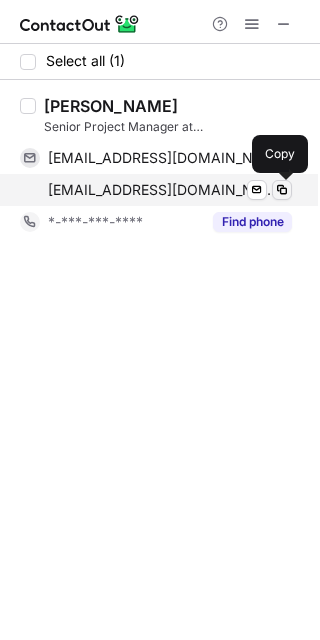 click at bounding box center [282, 190] 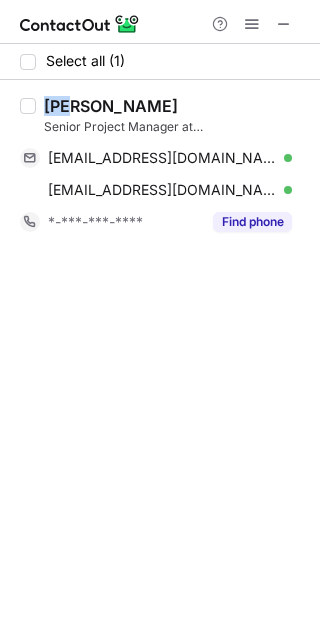 drag, startPoint x: 74, startPoint y: 109, endPoint x: 36, endPoint y: 114, distance: 38.327538 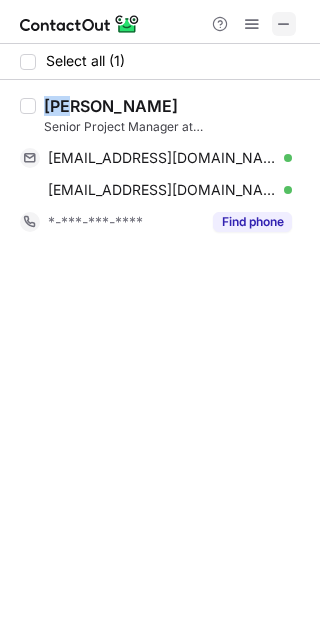 click at bounding box center (284, 24) 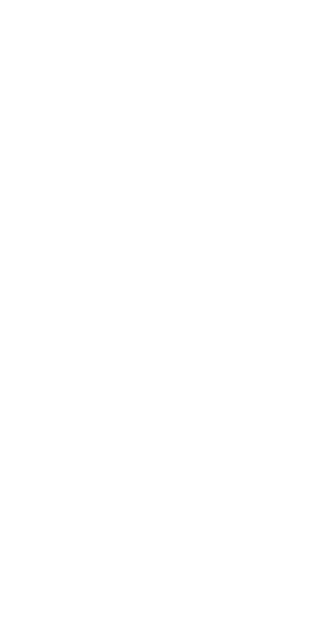 scroll, scrollTop: 0, scrollLeft: 0, axis: both 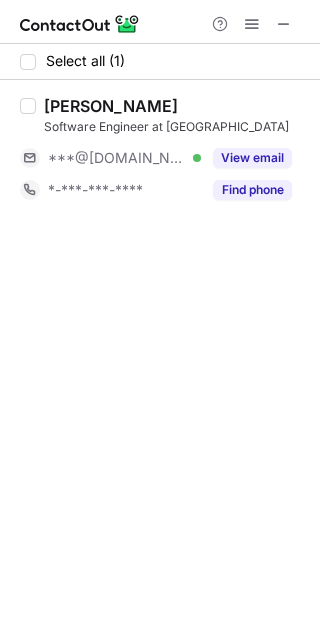 click on "View email" at bounding box center [252, 158] 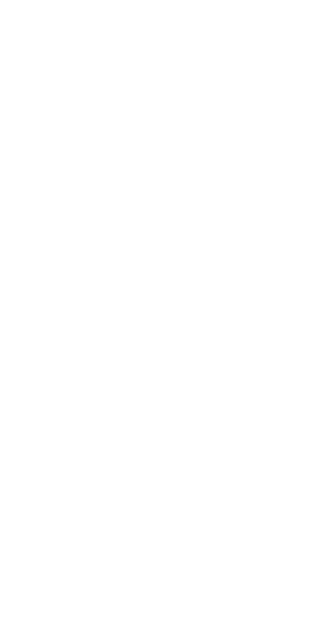 scroll, scrollTop: 0, scrollLeft: 0, axis: both 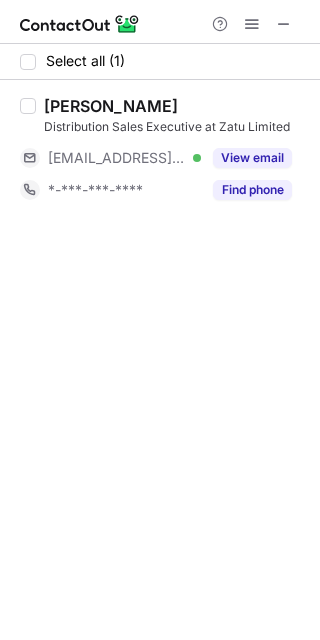 click on "View email" at bounding box center (252, 158) 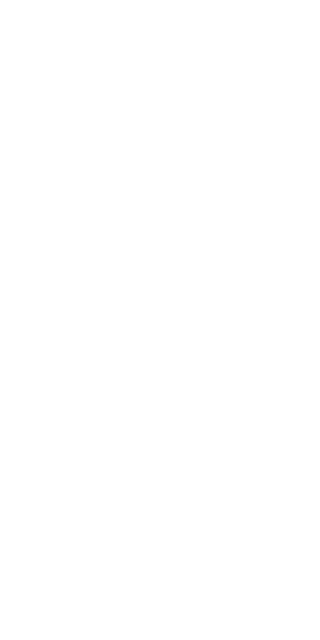 scroll, scrollTop: 0, scrollLeft: 0, axis: both 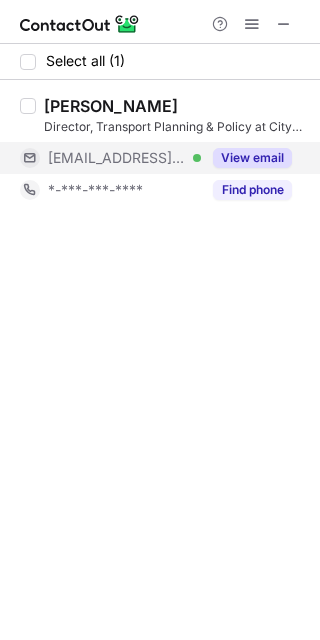 click on "View email" at bounding box center (252, 158) 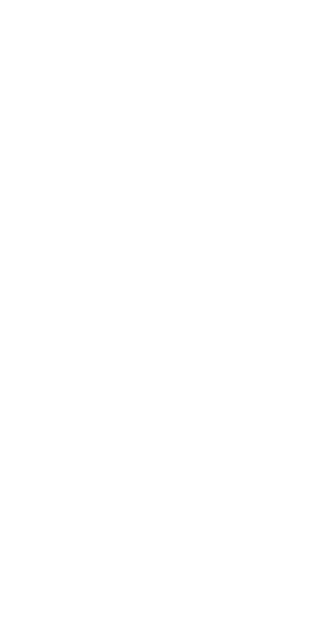 scroll, scrollTop: 0, scrollLeft: 0, axis: both 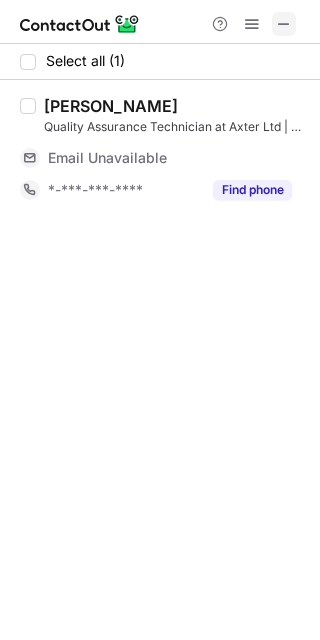 click at bounding box center (284, 24) 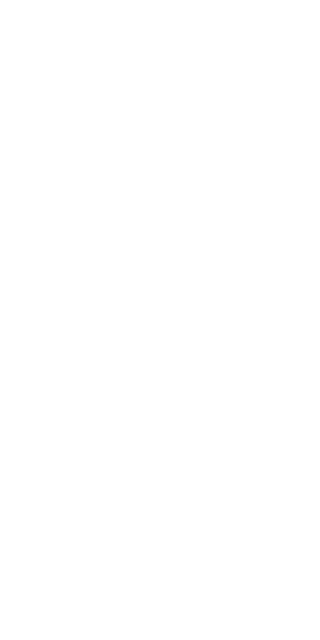 scroll, scrollTop: 0, scrollLeft: 0, axis: both 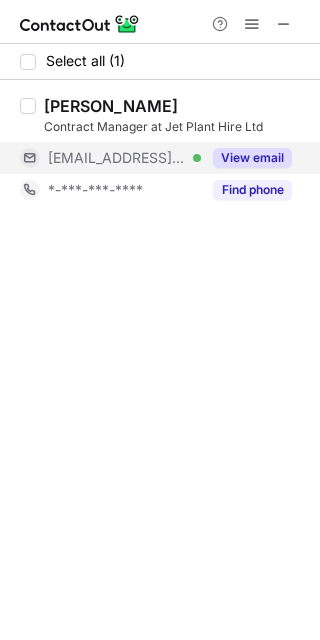 click on "View email" at bounding box center (252, 158) 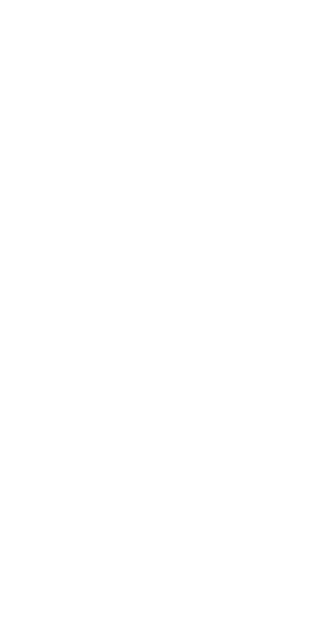 scroll, scrollTop: 0, scrollLeft: 0, axis: both 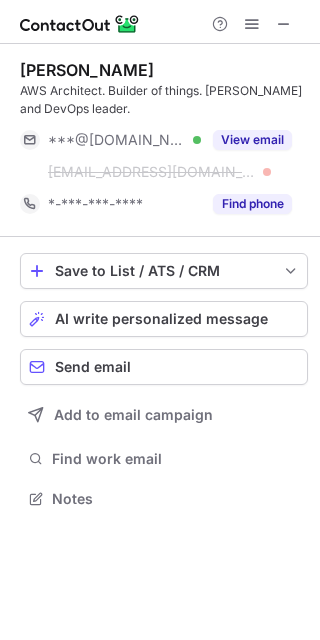 click on "View email" at bounding box center [252, 140] 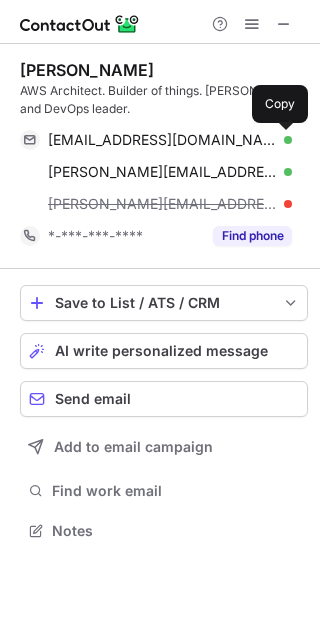 scroll, scrollTop: 10, scrollLeft: 10, axis: both 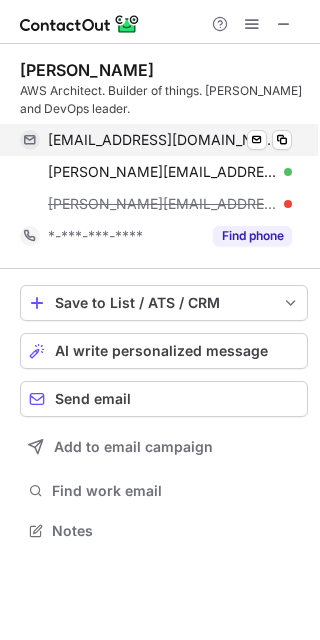 click on "kristianpine@hotmail.com Verified Send email Copy" at bounding box center [156, 140] 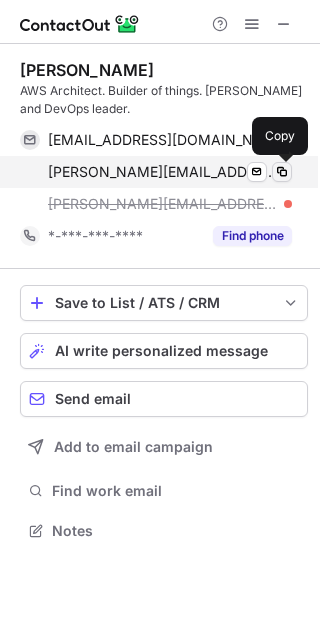 click at bounding box center (282, 172) 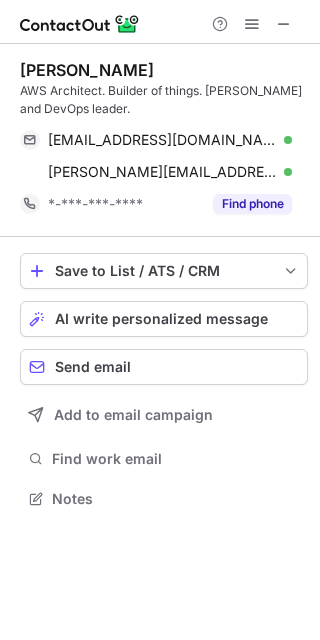 scroll, scrollTop: 485, scrollLeft: 320, axis: both 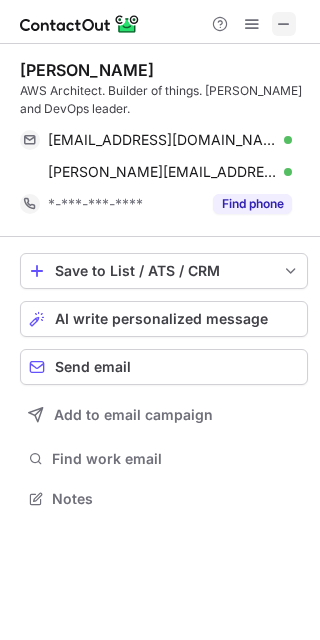 click at bounding box center [284, 24] 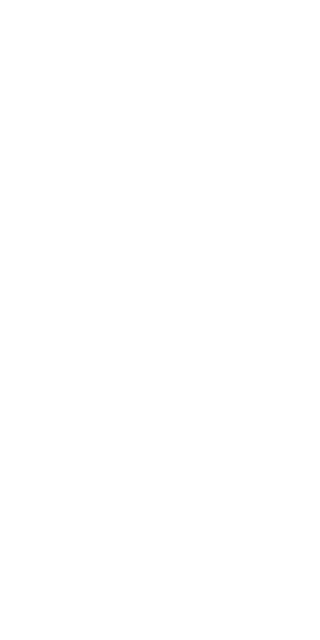 scroll, scrollTop: 0, scrollLeft: 0, axis: both 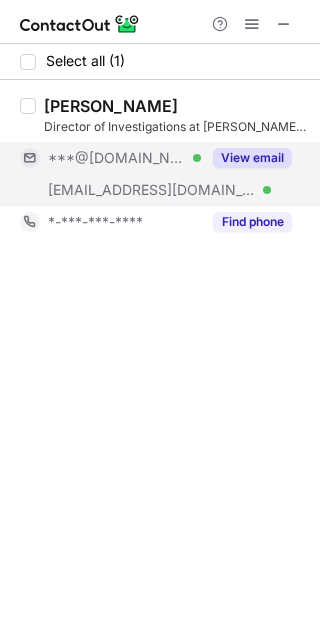 click on "View email" at bounding box center (252, 158) 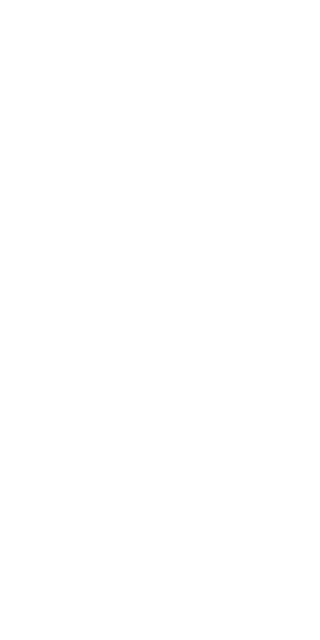 scroll, scrollTop: 0, scrollLeft: 0, axis: both 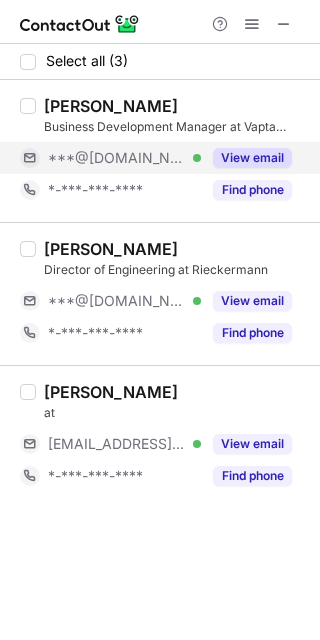 click on "View email" at bounding box center [252, 158] 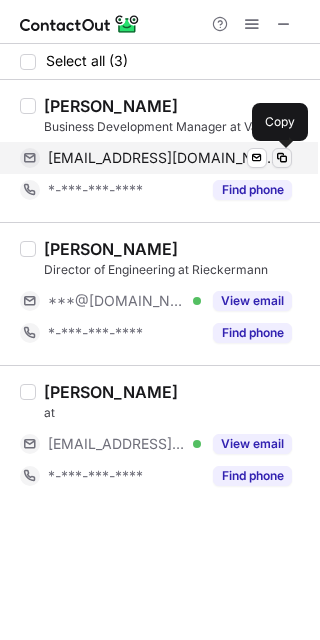 click at bounding box center [282, 158] 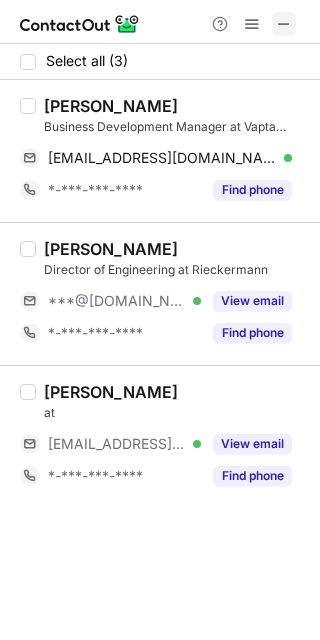 click at bounding box center [284, 24] 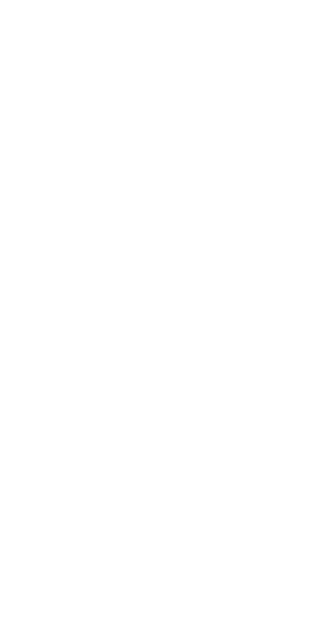 scroll, scrollTop: 0, scrollLeft: 0, axis: both 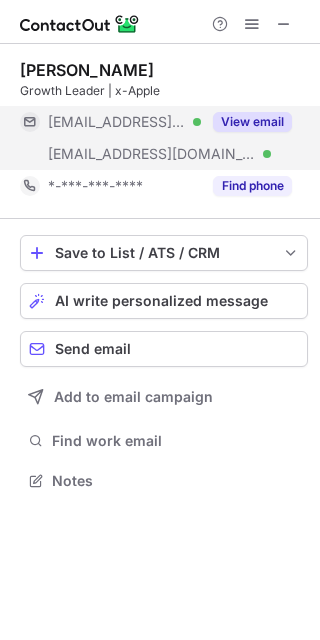 click on "View email" at bounding box center [252, 122] 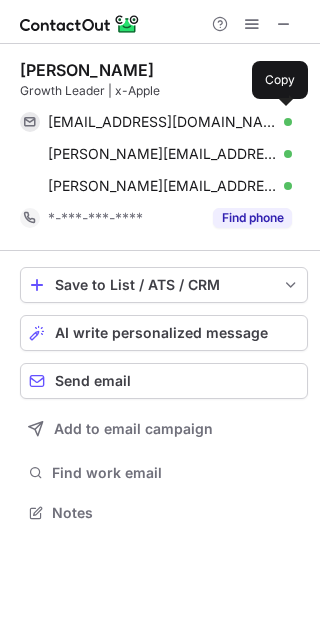 scroll, scrollTop: 10, scrollLeft: 10, axis: both 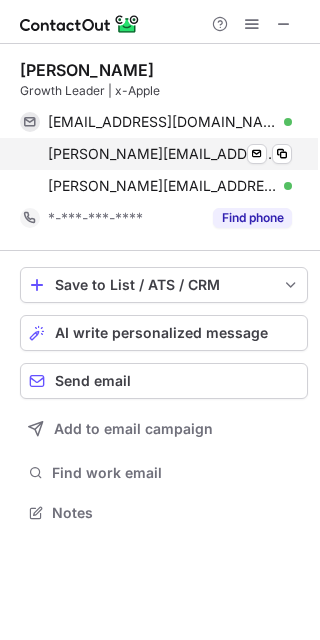 click on "chisholm.d@apple.com Verified Send email Copy" at bounding box center (156, 154) 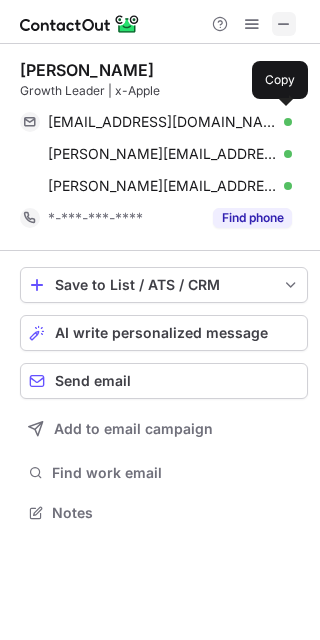 click at bounding box center (284, 24) 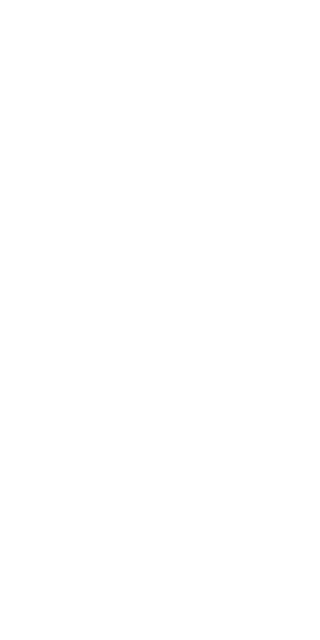 scroll, scrollTop: 0, scrollLeft: 0, axis: both 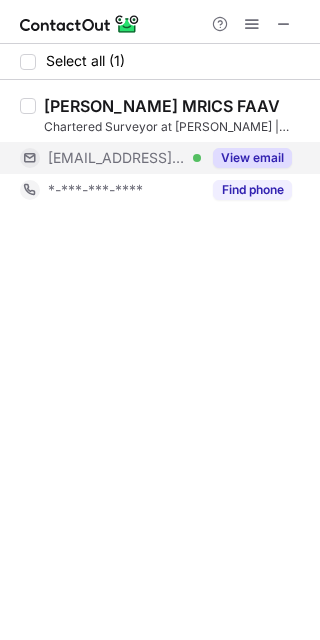 click on "View email" at bounding box center [252, 158] 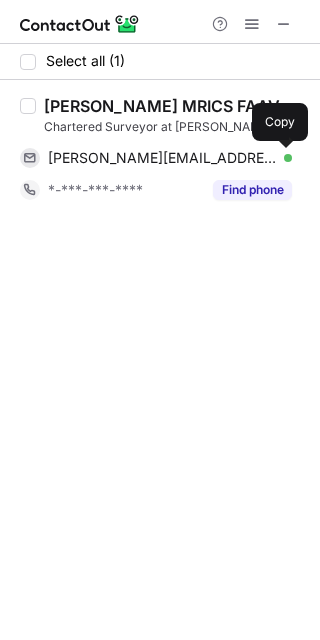 click at bounding box center [282, 158] 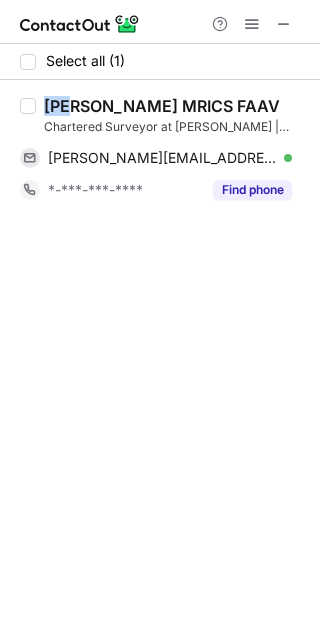 drag, startPoint x: 71, startPoint y: 107, endPoint x: 42, endPoint y: 110, distance: 29.15476 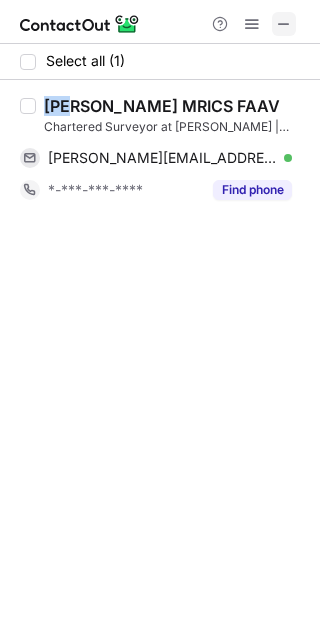 click at bounding box center [284, 24] 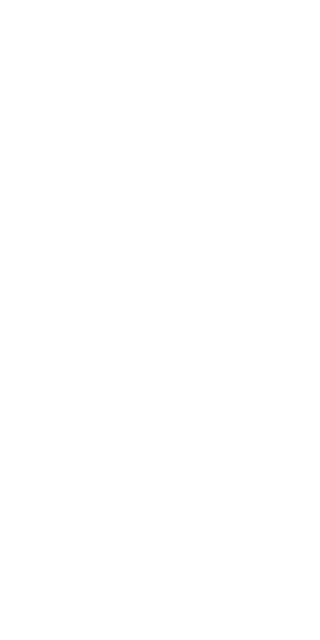 scroll, scrollTop: 0, scrollLeft: 0, axis: both 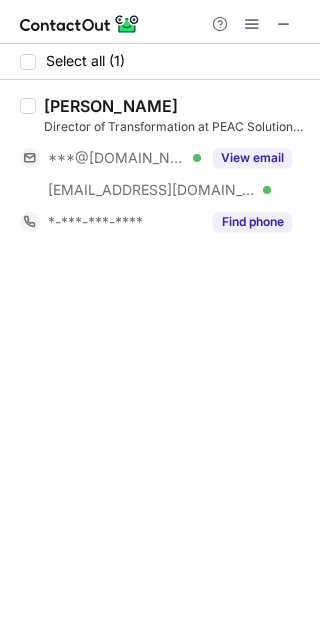click on "View email" at bounding box center (246, 158) 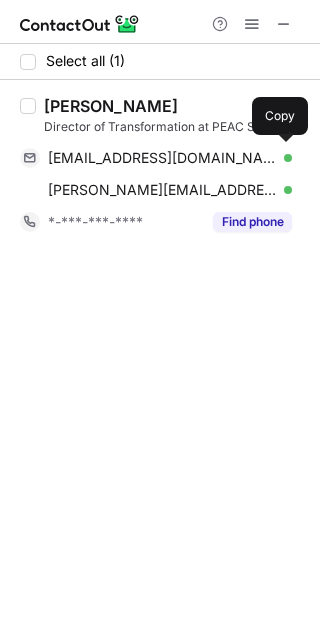 click on "[EMAIL_ADDRESS][DOMAIN_NAME] Verified Send email Copy" at bounding box center (156, 158) 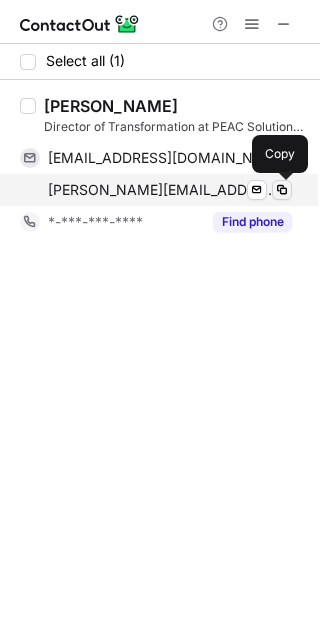 click at bounding box center [282, 190] 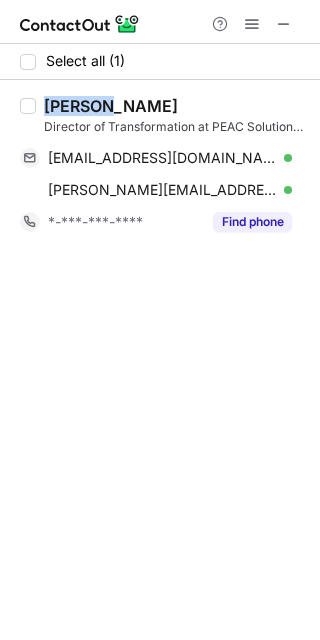 drag, startPoint x: 104, startPoint y: 101, endPoint x: 47, endPoint y: 107, distance: 57.31492 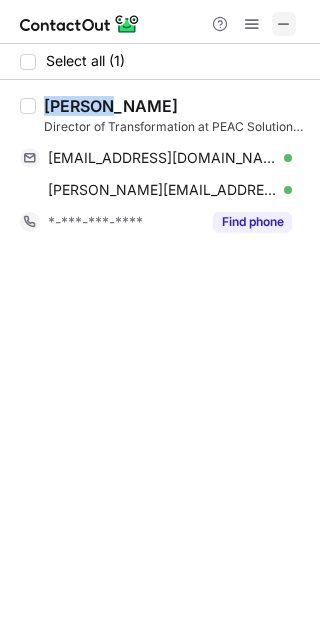 click at bounding box center (284, 24) 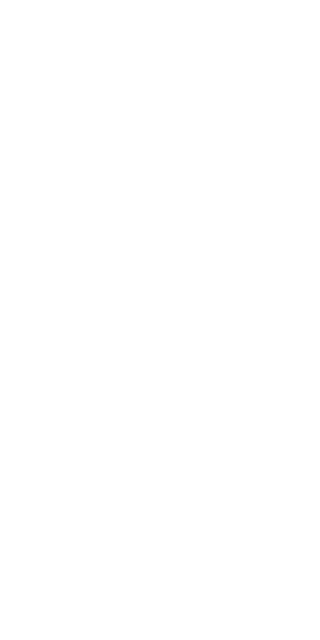 scroll, scrollTop: 0, scrollLeft: 0, axis: both 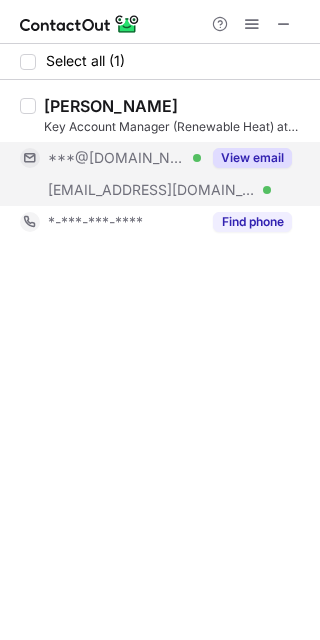 click on "View email" at bounding box center [252, 158] 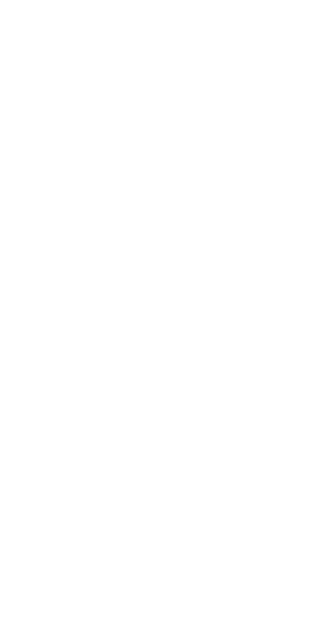 scroll, scrollTop: 0, scrollLeft: 0, axis: both 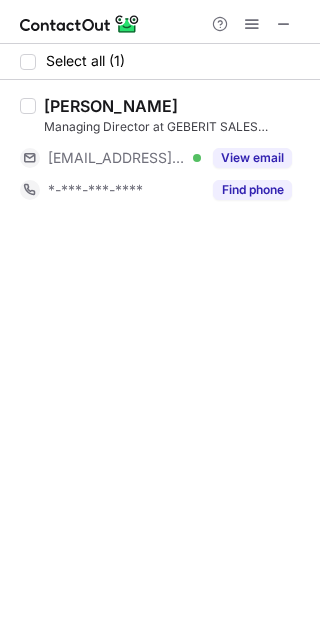 click on "View email" at bounding box center [252, 158] 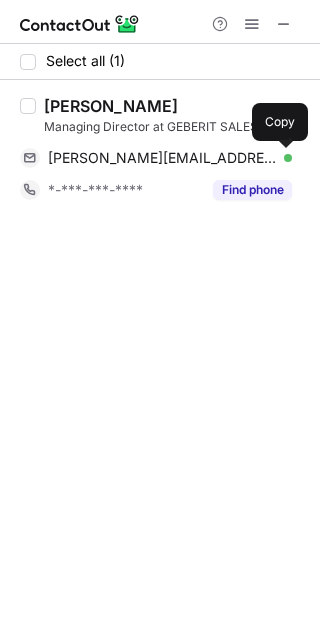 click at bounding box center [282, 158] 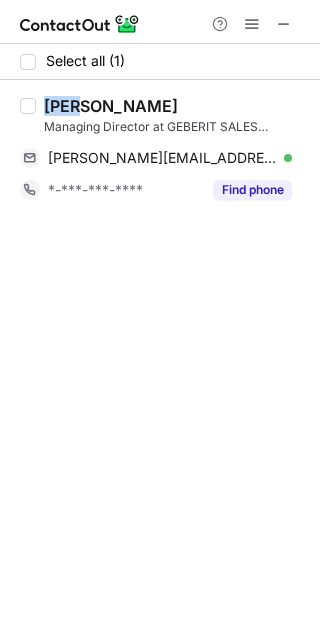 drag, startPoint x: 84, startPoint y: 103, endPoint x: 43, endPoint y: 103, distance: 41 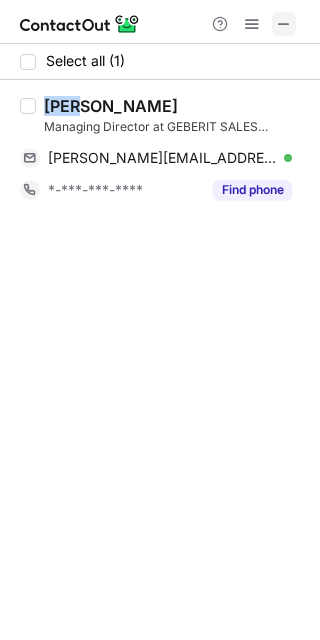 click at bounding box center (284, 24) 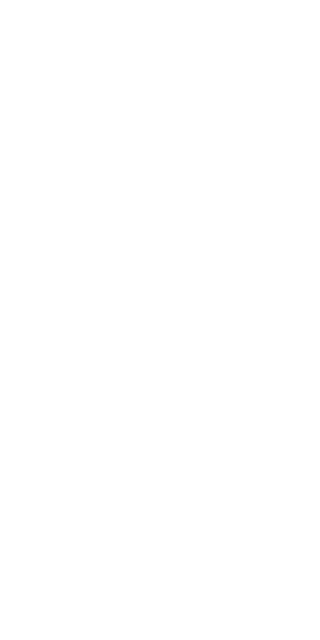 scroll, scrollTop: 0, scrollLeft: 0, axis: both 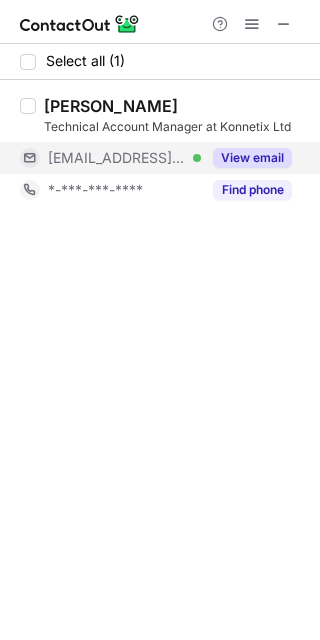 click on "View email" at bounding box center (252, 158) 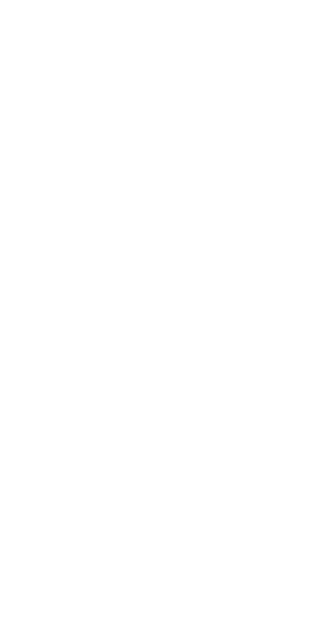 scroll, scrollTop: 0, scrollLeft: 0, axis: both 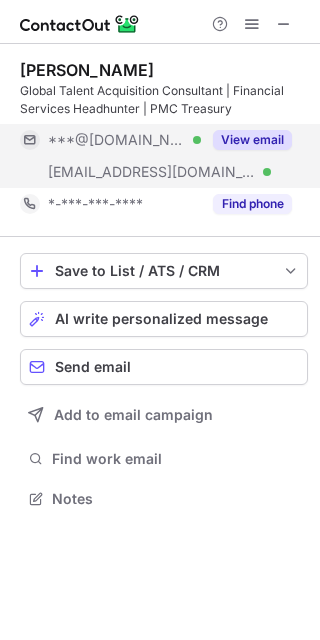 click on "View email" at bounding box center (252, 140) 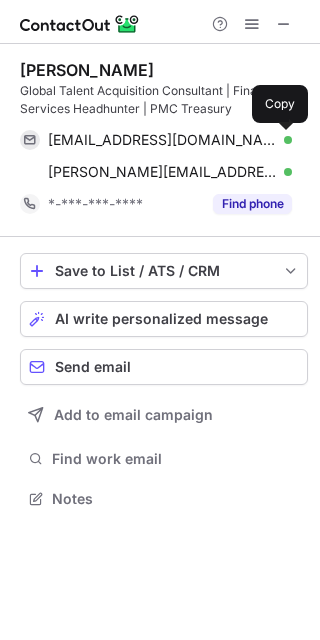 click at bounding box center [282, 140] 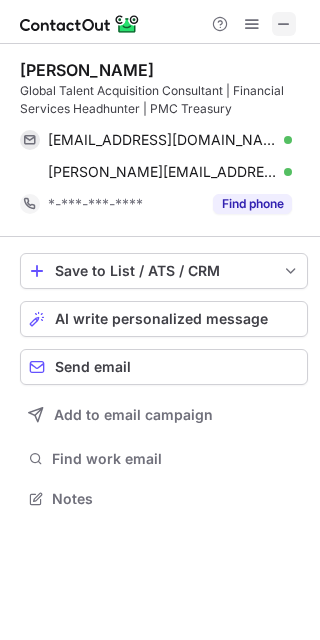 click at bounding box center (284, 24) 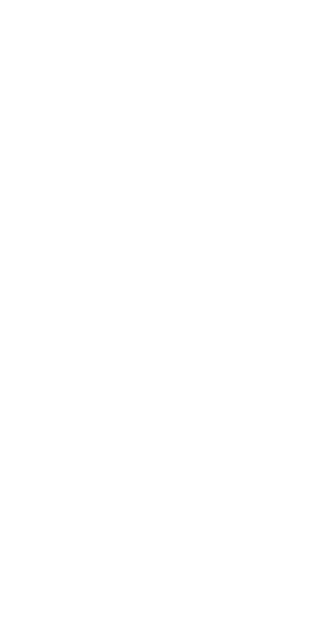scroll, scrollTop: 0, scrollLeft: 0, axis: both 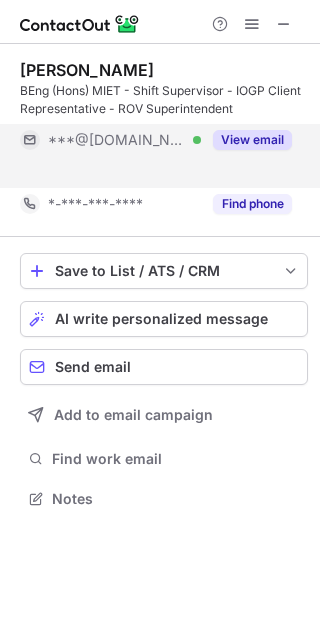 click on "View email" at bounding box center (252, 140) 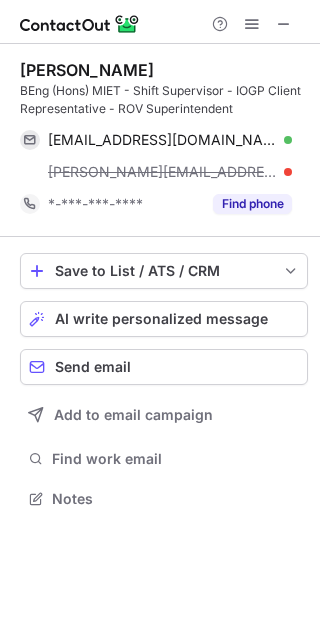 scroll, scrollTop: 10, scrollLeft: 10, axis: both 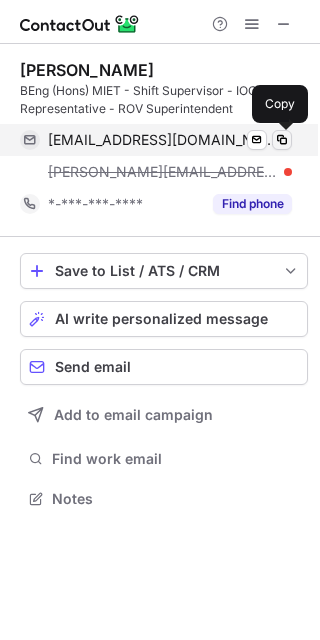 click at bounding box center [282, 140] 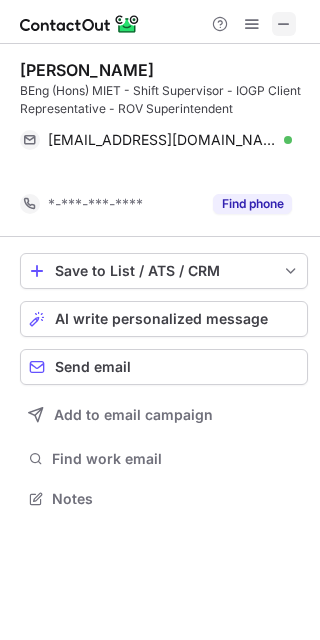 scroll, scrollTop: 453, scrollLeft: 320, axis: both 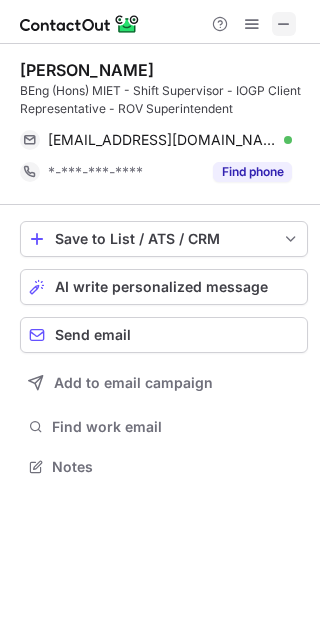 click at bounding box center (284, 24) 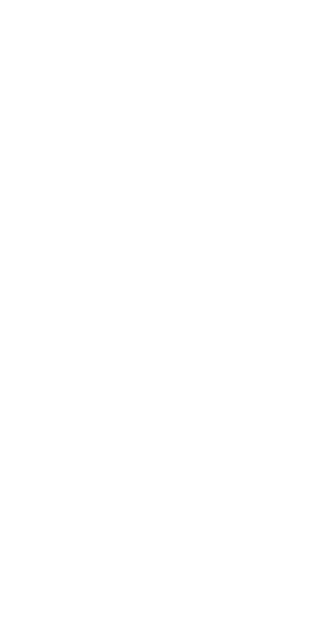 scroll, scrollTop: 0, scrollLeft: 0, axis: both 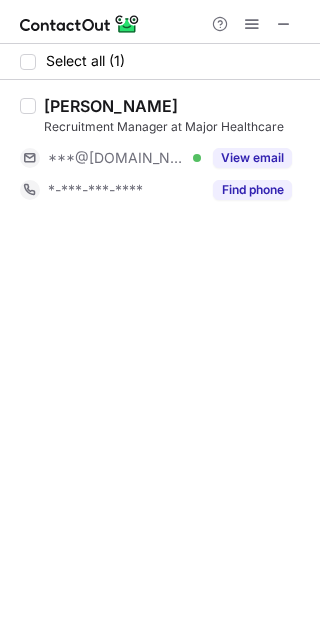 click on "View email" at bounding box center [252, 158] 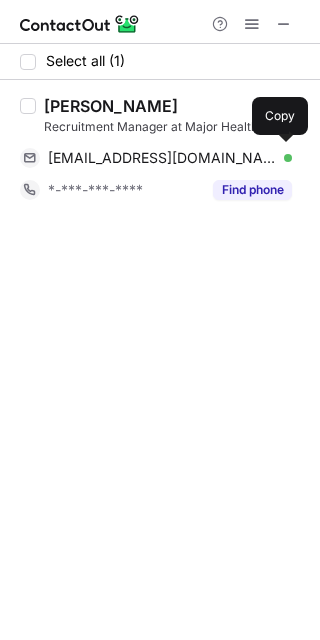 click on "[EMAIL_ADDRESS][DOMAIN_NAME] Verified" at bounding box center [170, 158] 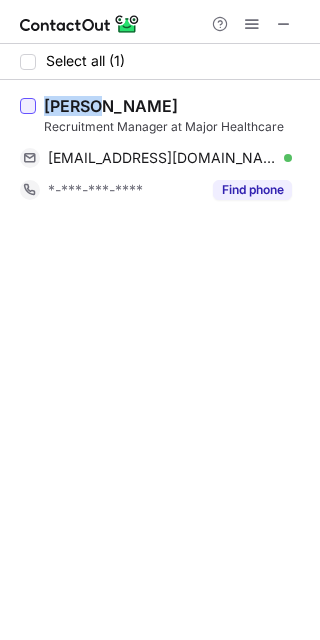 drag, startPoint x: 98, startPoint y: 99, endPoint x: 29, endPoint y: 101, distance: 69.02898 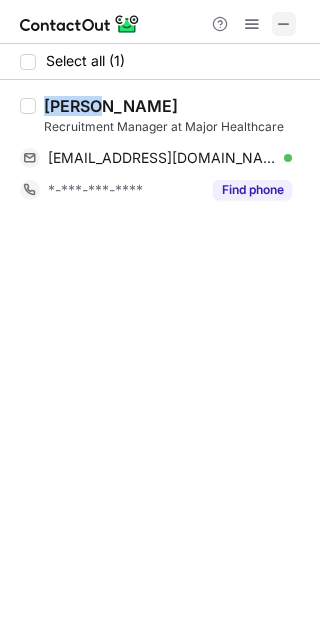 click at bounding box center [284, 24] 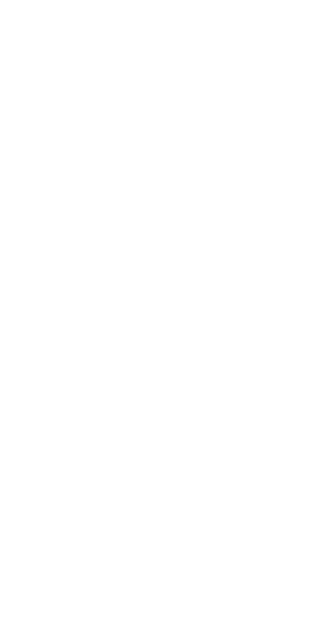 scroll, scrollTop: 0, scrollLeft: 0, axis: both 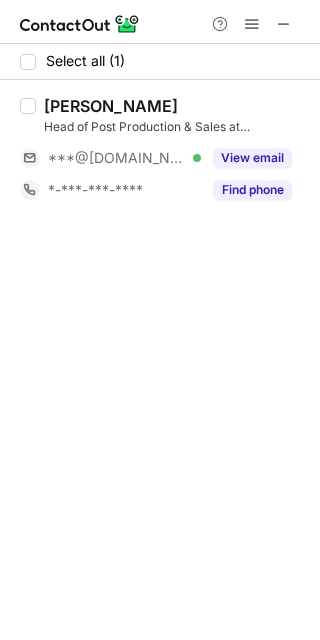 click on "View email" at bounding box center [252, 158] 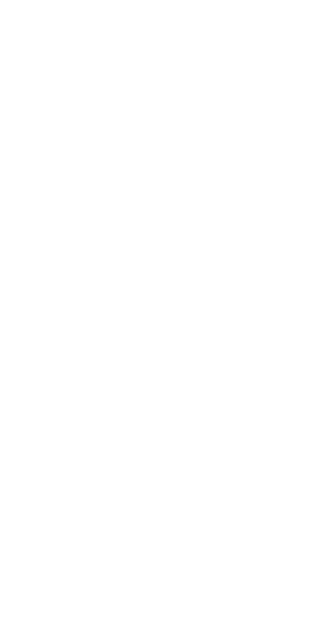 scroll, scrollTop: 0, scrollLeft: 0, axis: both 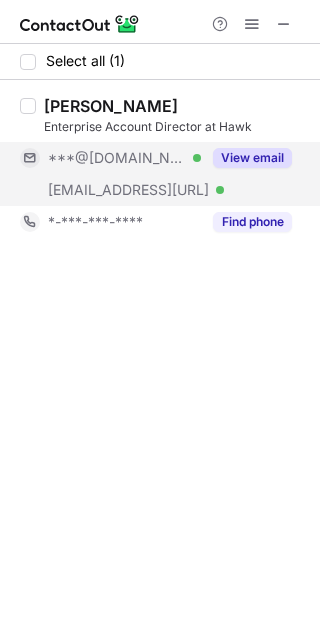 click on "View email" at bounding box center (252, 158) 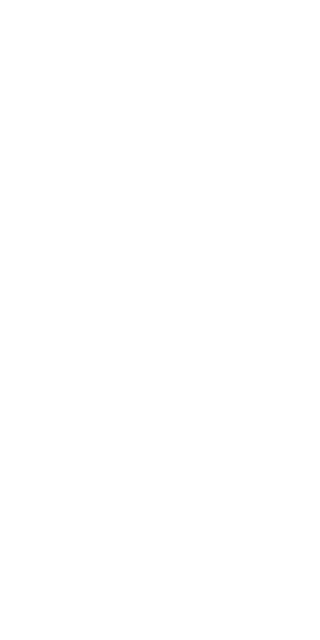 scroll, scrollTop: 0, scrollLeft: 0, axis: both 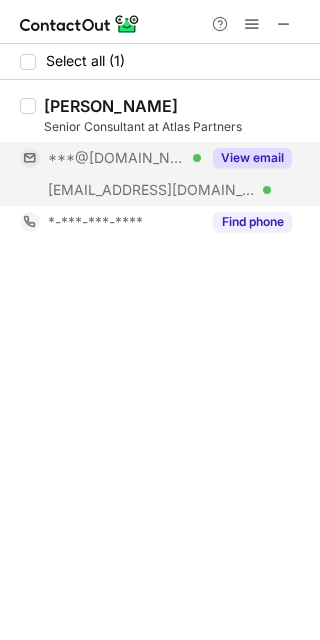 click on "View email" at bounding box center [252, 158] 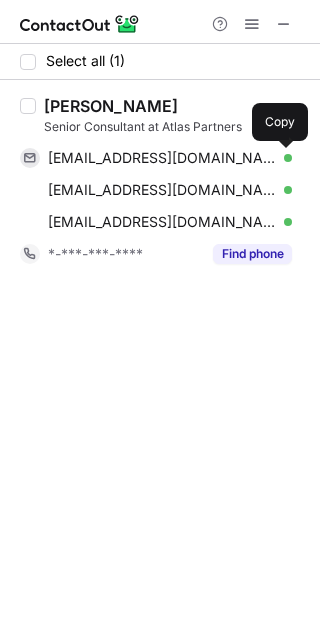 click at bounding box center [282, 158] 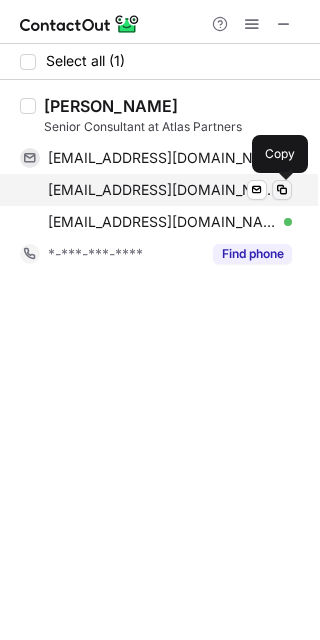 click at bounding box center (282, 190) 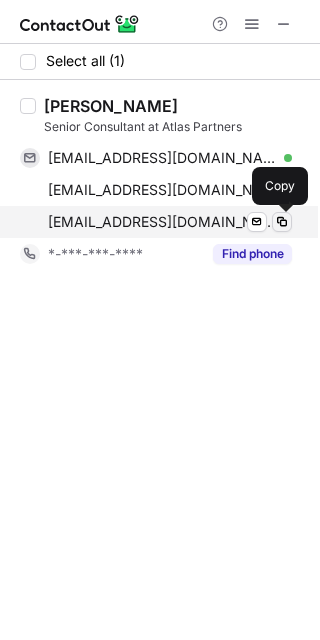 click at bounding box center (282, 222) 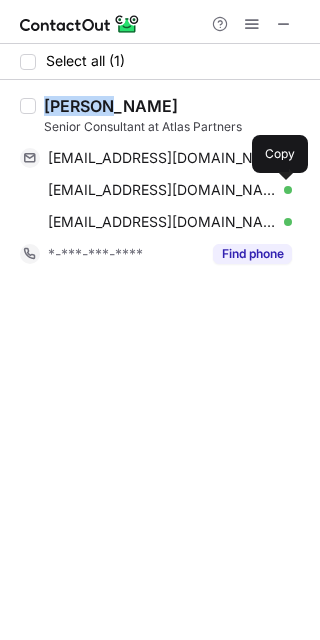 drag, startPoint x: 109, startPoint y: 103, endPoint x: 46, endPoint y: 103, distance: 63 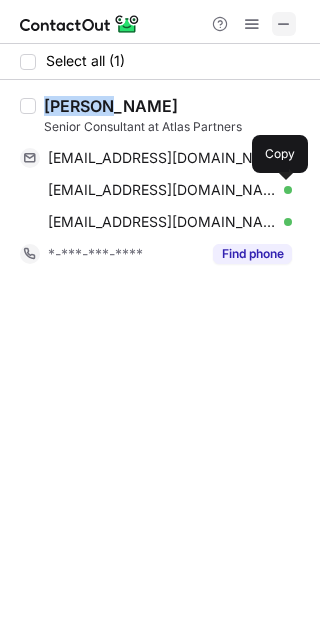click at bounding box center [284, 24] 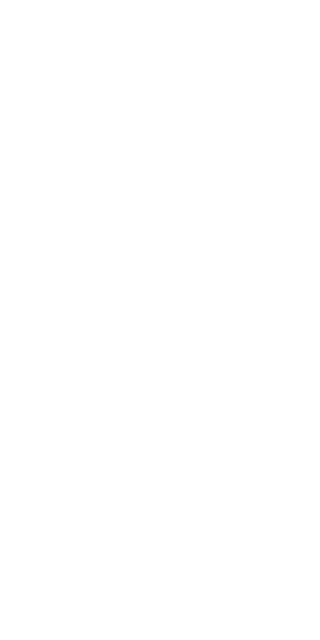 scroll, scrollTop: 0, scrollLeft: 0, axis: both 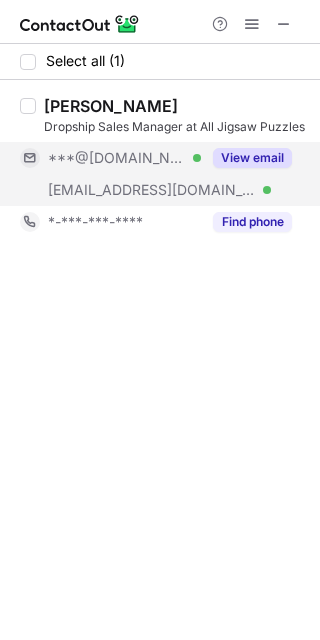 click on "View email" at bounding box center (246, 158) 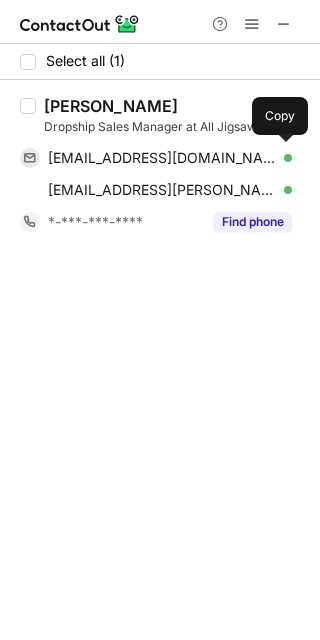 click on "[EMAIL_ADDRESS][DOMAIN_NAME] Verified Send email Copy" at bounding box center (156, 158) 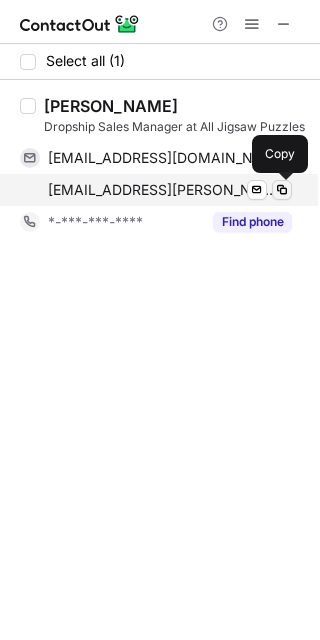 click at bounding box center [282, 190] 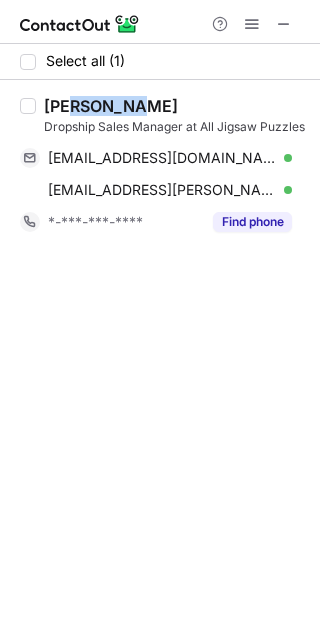 drag, startPoint x: 153, startPoint y: 107, endPoint x: 68, endPoint y: 103, distance: 85.09406 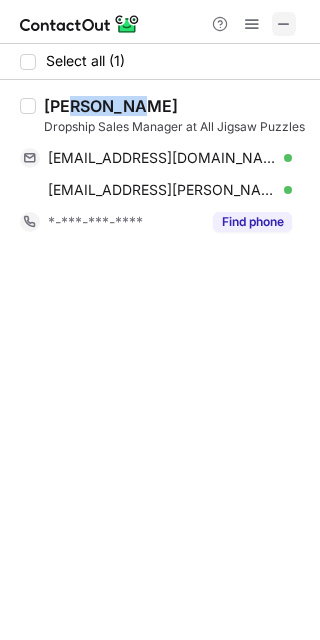 click at bounding box center [284, 24] 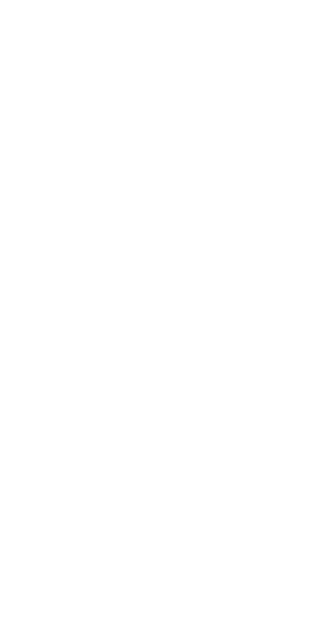 scroll, scrollTop: 0, scrollLeft: 0, axis: both 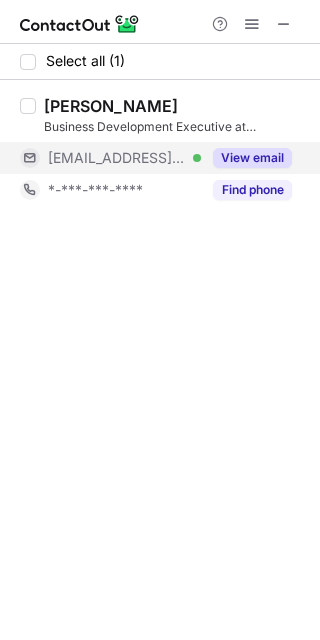 click on "View email" at bounding box center [252, 158] 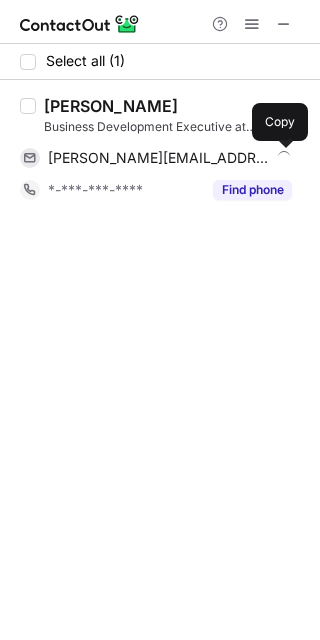 click at bounding box center [282, 158] 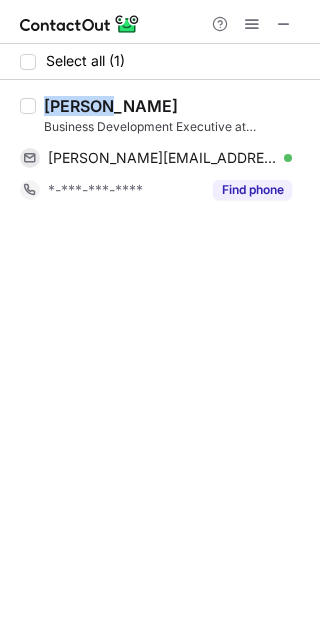 drag, startPoint x: 98, startPoint y: 102, endPoint x: 45, endPoint y: 106, distance: 53.15073 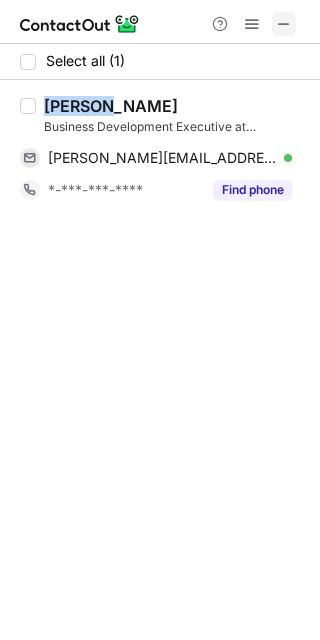 click at bounding box center [284, 24] 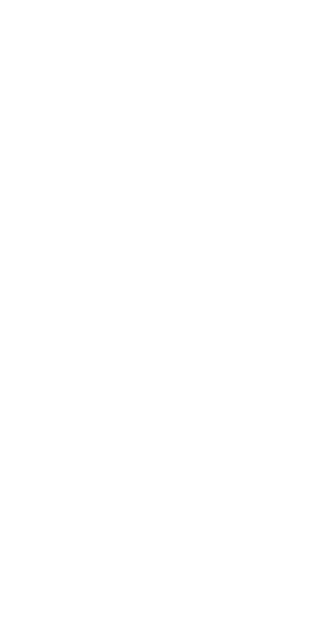 scroll, scrollTop: 0, scrollLeft: 0, axis: both 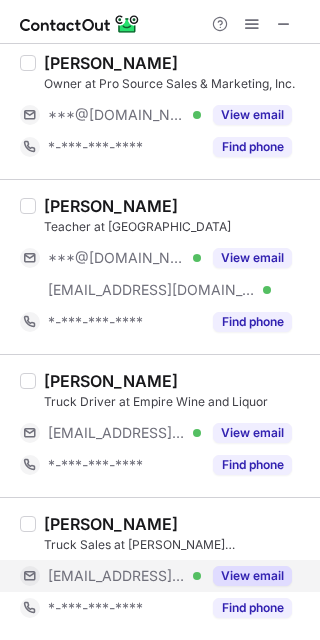 click on "View email" at bounding box center (252, 576) 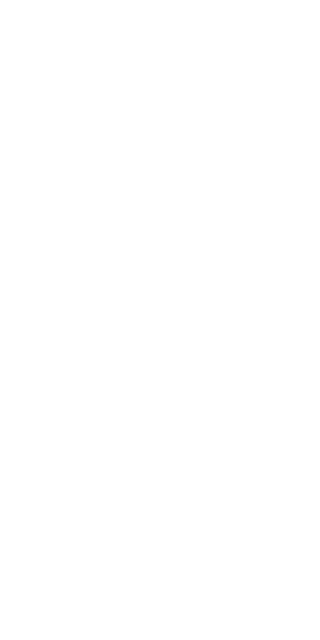 scroll, scrollTop: 0, scrollLeft: 0, axis: both 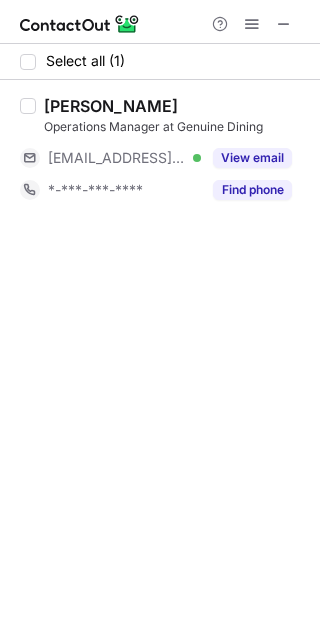 click on "View email" at bounding box center [252, 158] 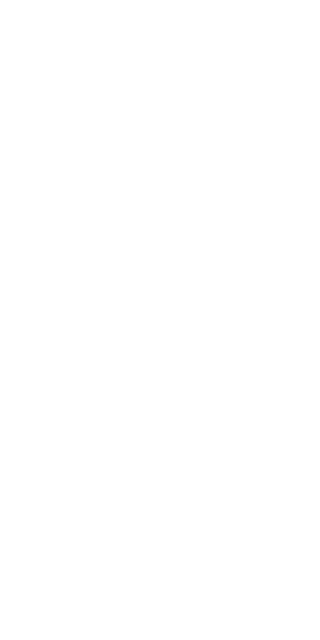 scroll, scrollTop: 0, scrollLeft: 0, axis: both 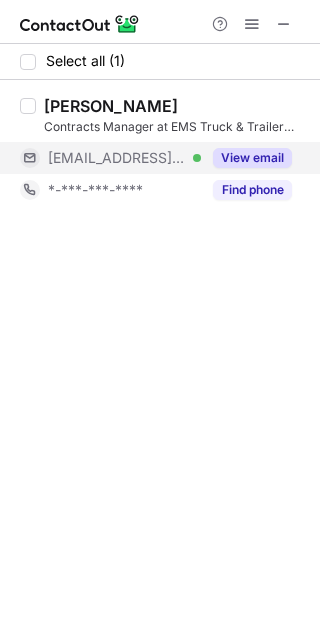 click on "View email" at bounding box center [252, 158] 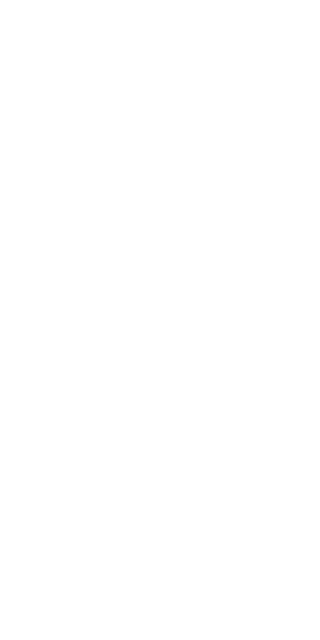 scroll, scrollTop: 0, scrollLeft: 0, axis: both 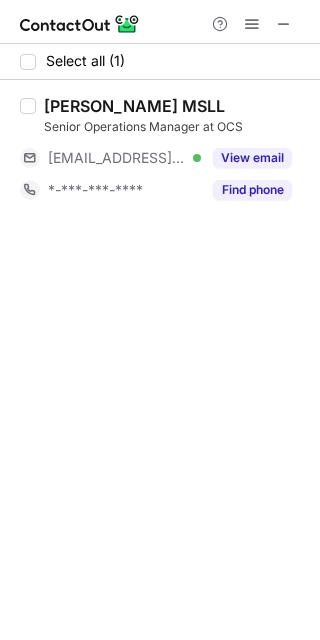 click on "View email" at bounding box center [252, 158] 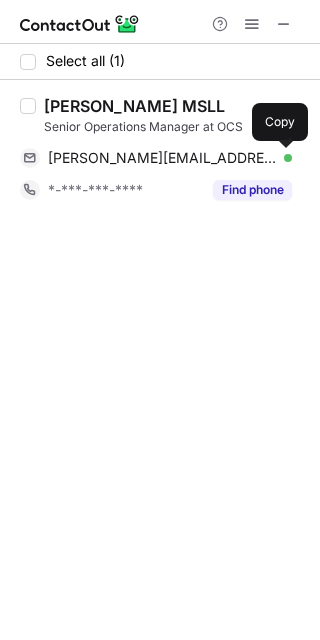 click at bounding box center [282, 158] 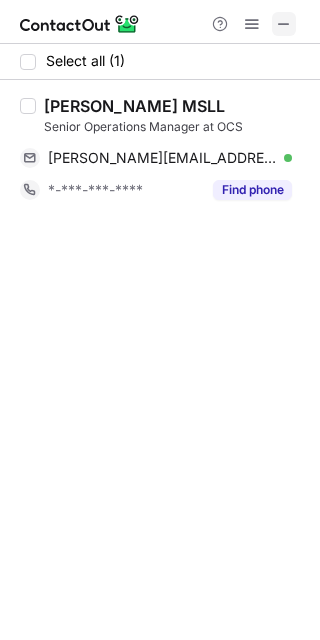 click at bounding box center [284, 24] 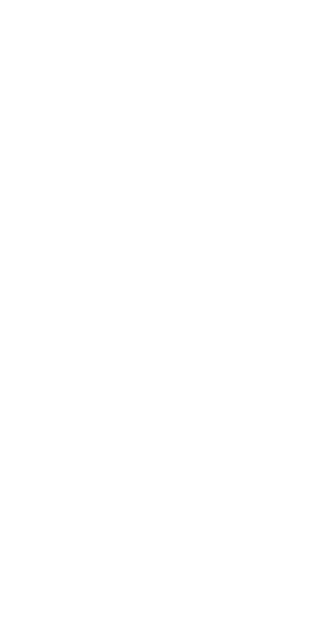 scroll, scrollTop: 0, scrollLeft: 0, axis: both 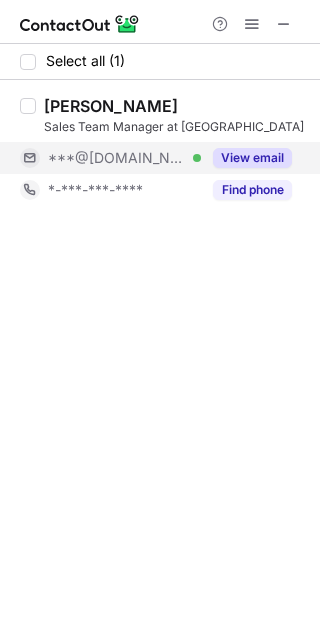 click on "View email" at bounding box center (252, 158) 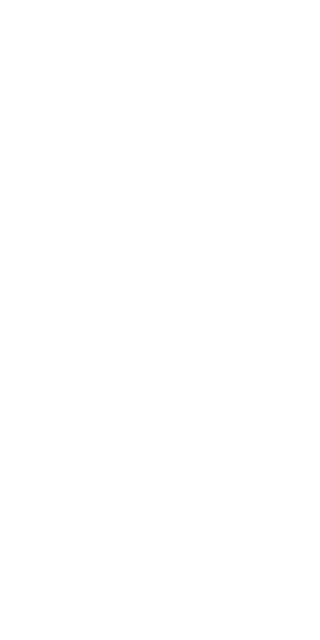 scroll, scrollTop: 0, scrollLeft: 0, axis: both 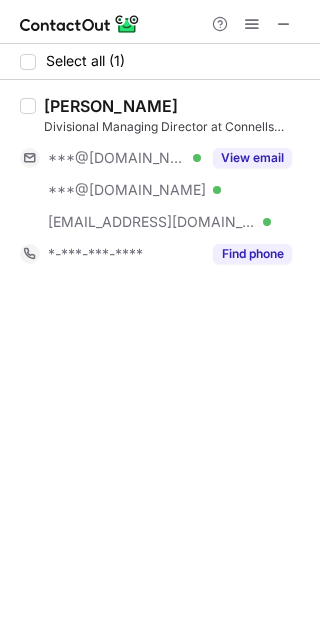 click on "View email" at bounding box center (252, 158) 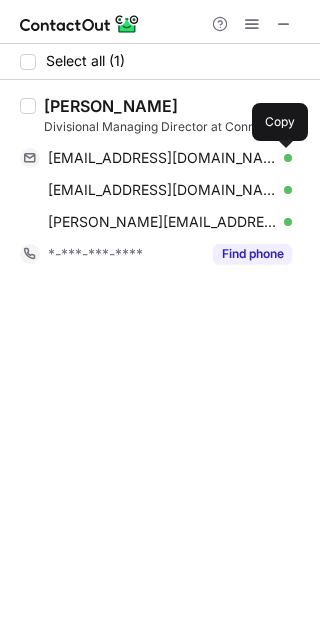 click at bounding box center (282, 158) 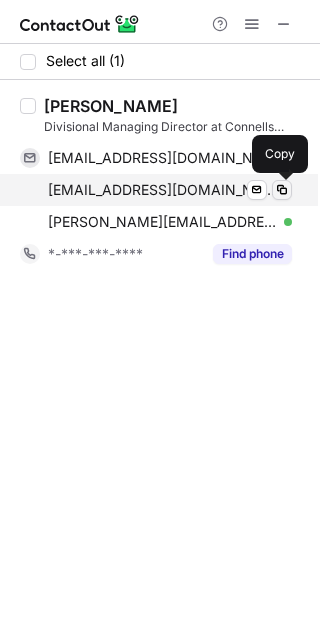 click at bounding box center [282, 190] 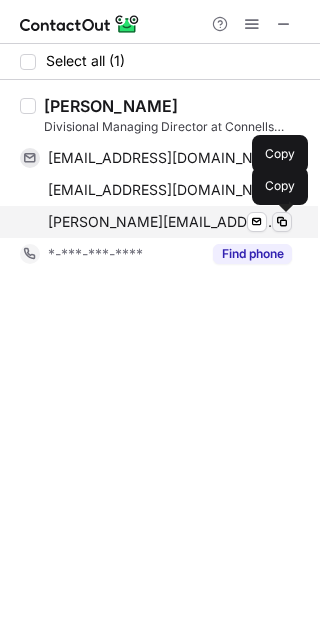 click at bounding box center [282, 222] 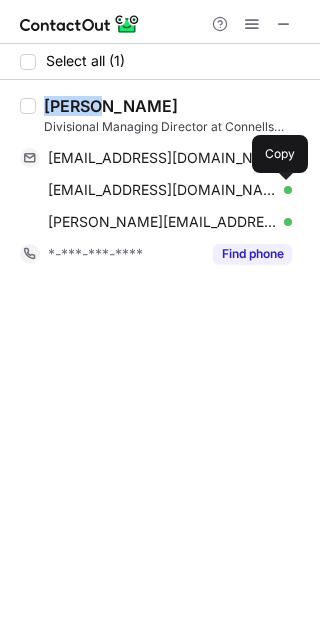drag, startPoint x: 98, startPoint y: 105, endPoint x: 47, endPoint y: 110, distance: 51.24451 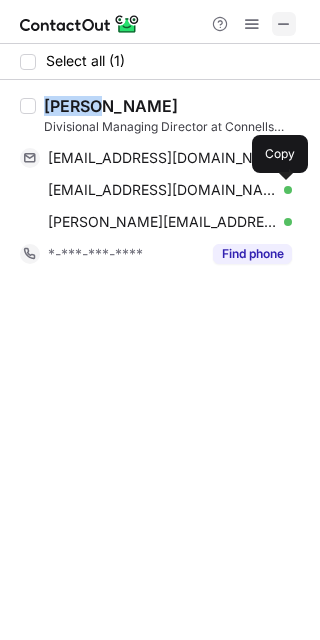 click at bounding box center (284, 24) 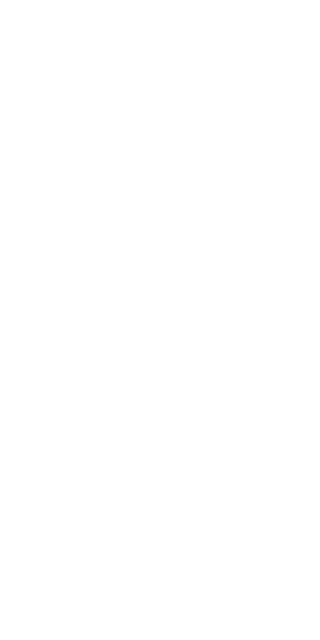 scroll, scrollTop: 0, scrollLeft: 0, axis: both 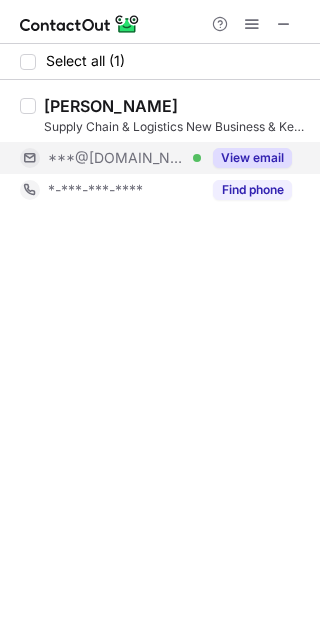 click on "View email" at bounding box center (252, 158) 